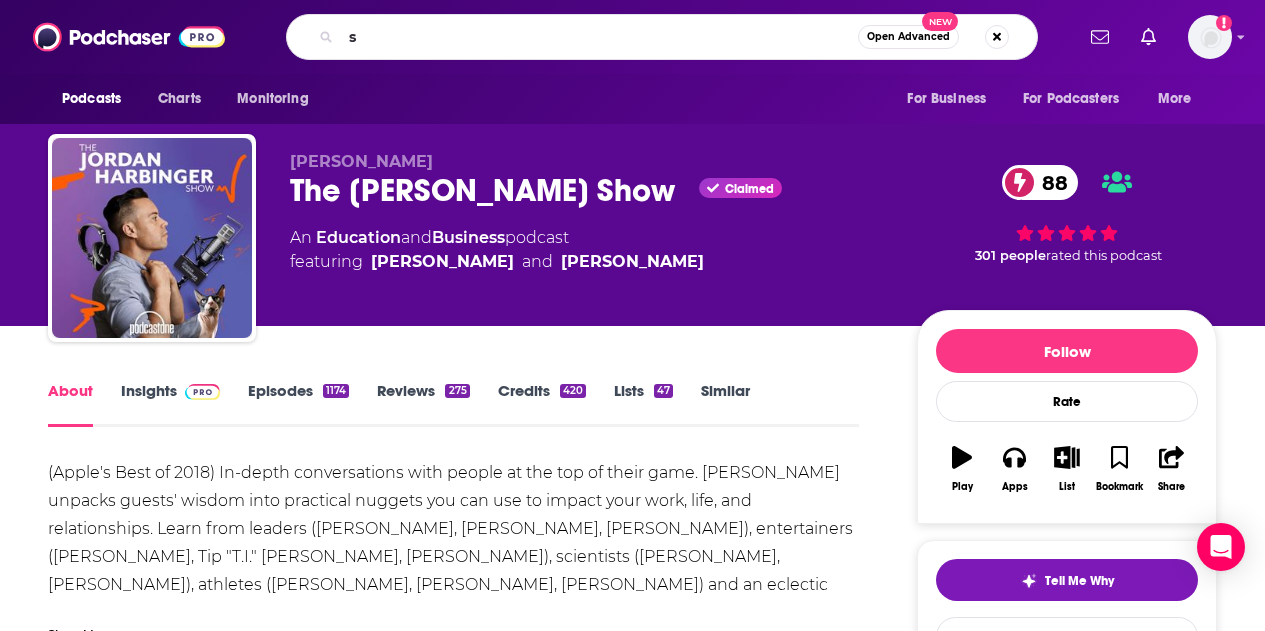 scroll, scrollTop: 100, scrollLeft: 0, axis: vertical 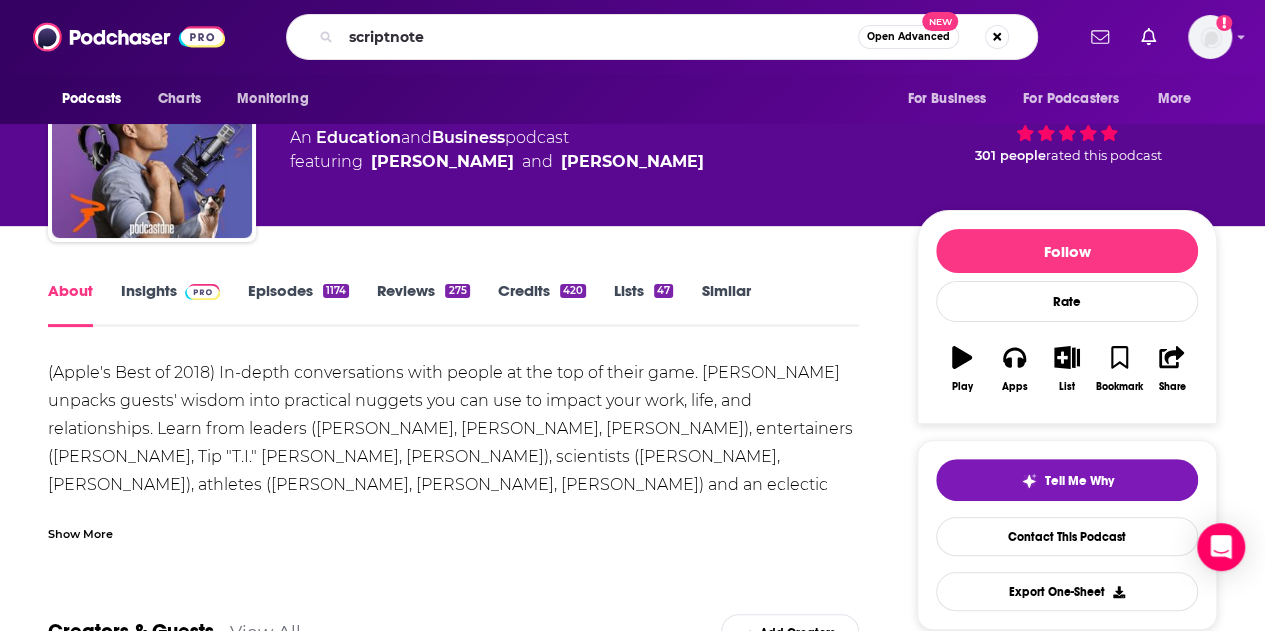 type on "scriptnotes" 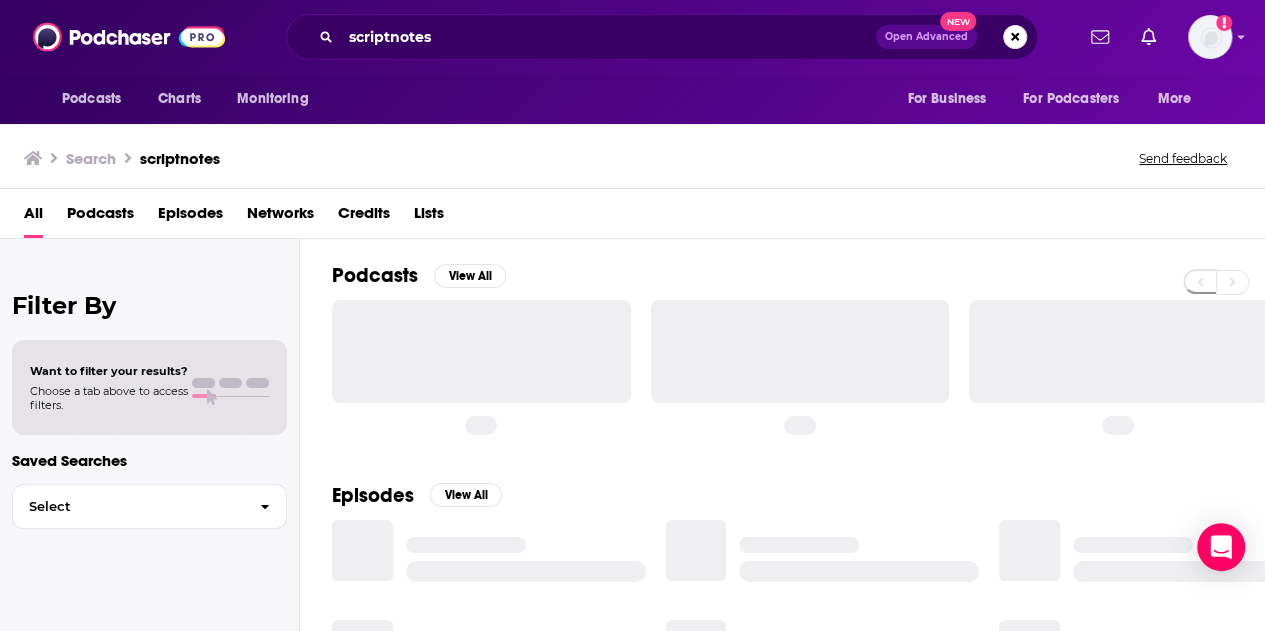 scroll, scrollTop: 0, scrollLeft: 0, axis: both 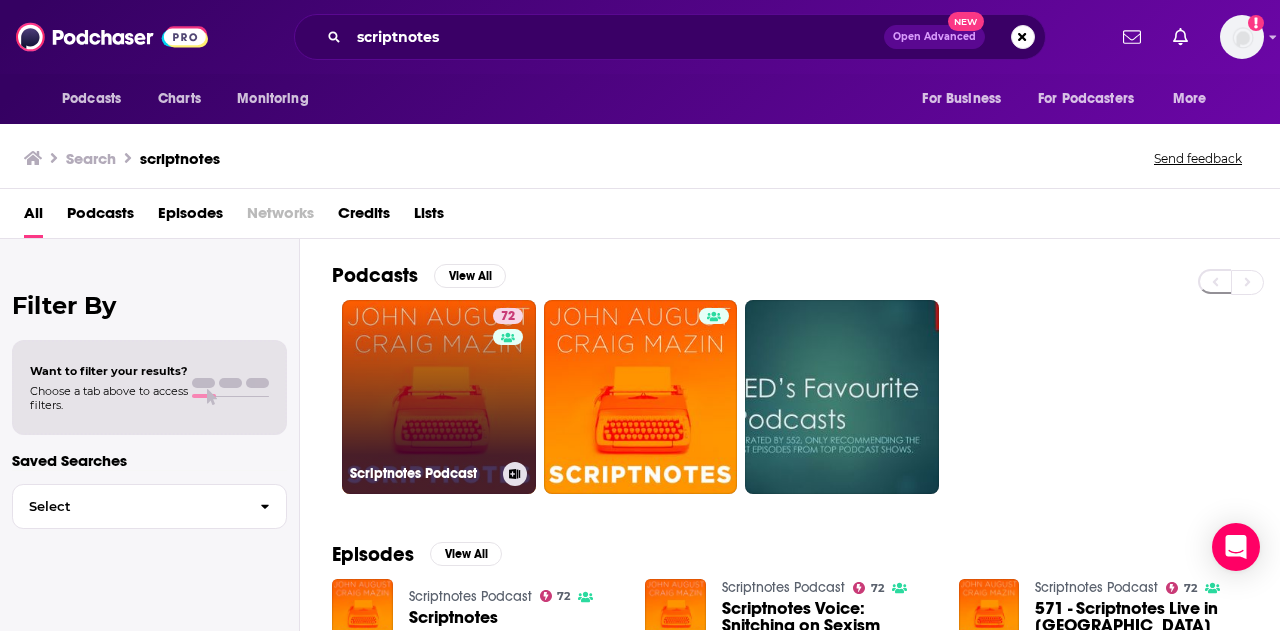click on "72 Scriptnotes Podcast" at bounding box center [439, 397] 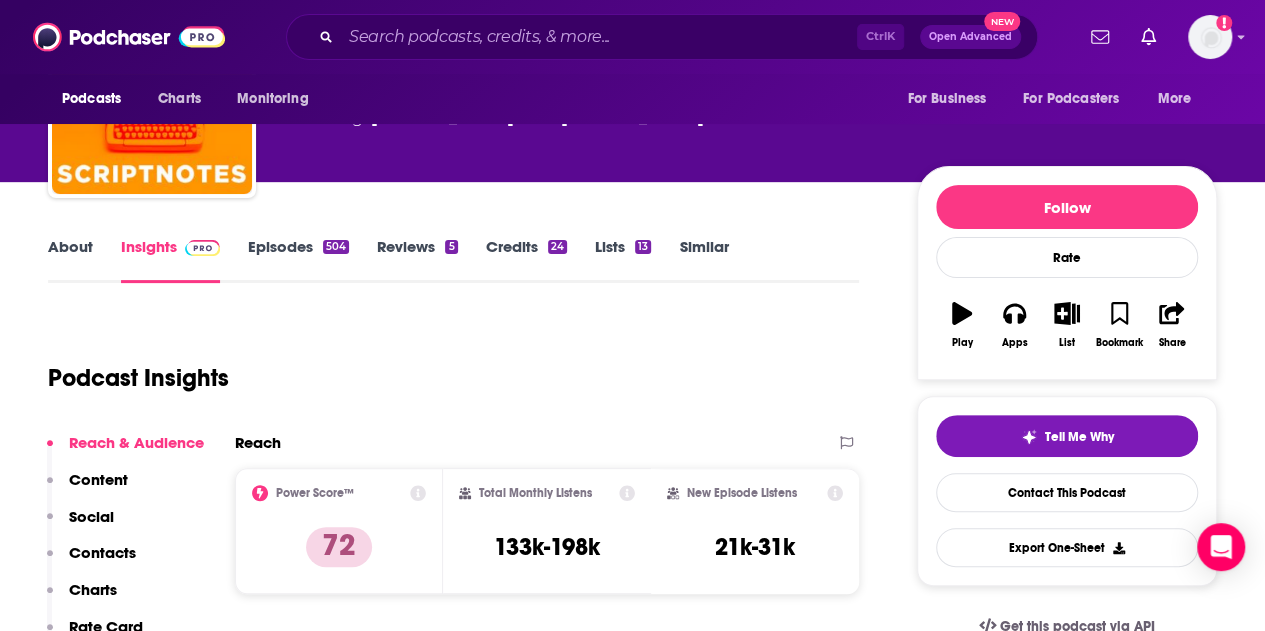 scroll, scrollTop: 200, scrollLeft: 0, axis: vertical 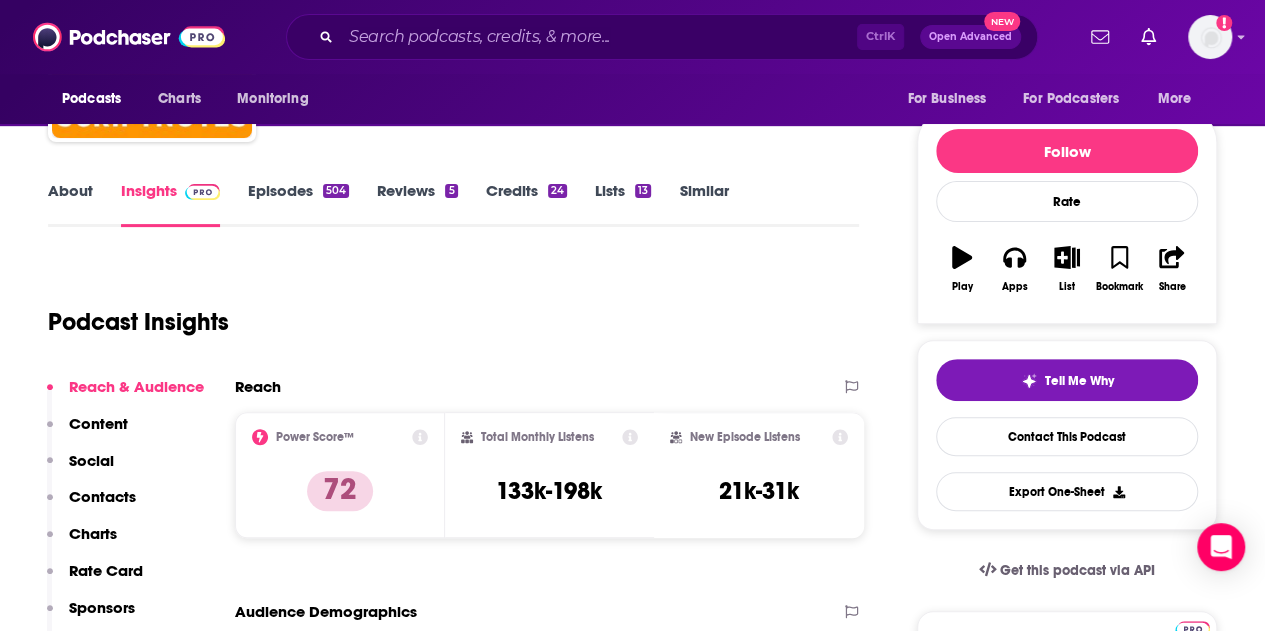 click on "Contacts" at bounding box center [102, 496] 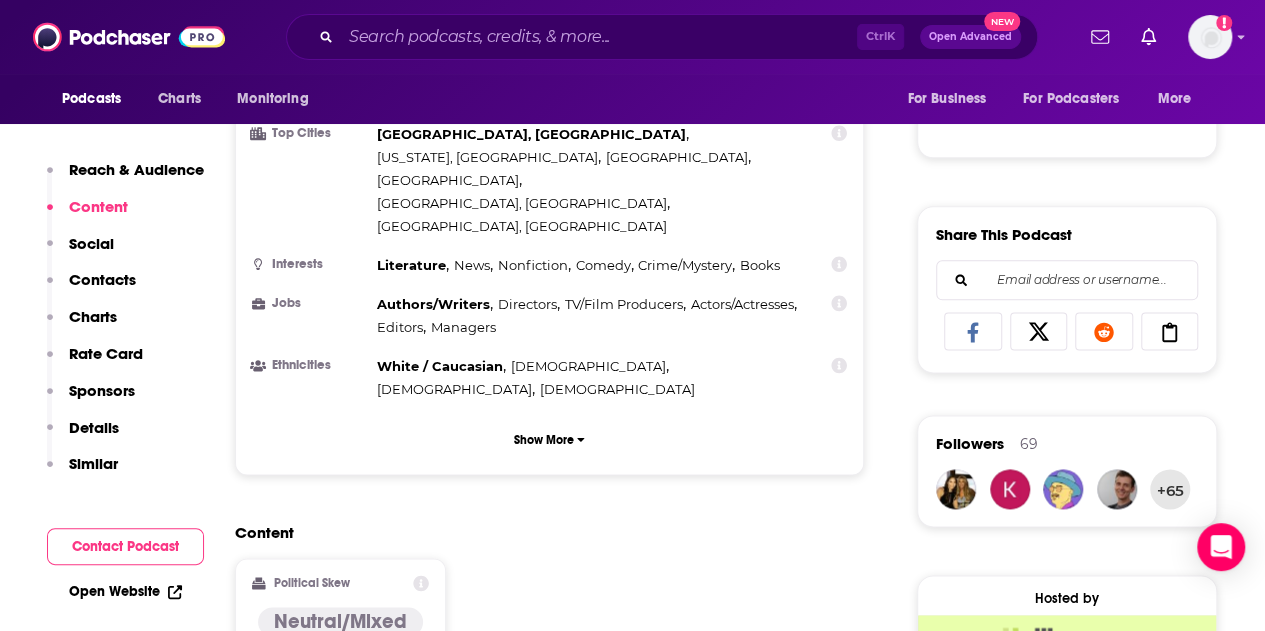 scroll, scrollTop: 939, scrollLeft: 0, axis: vertical 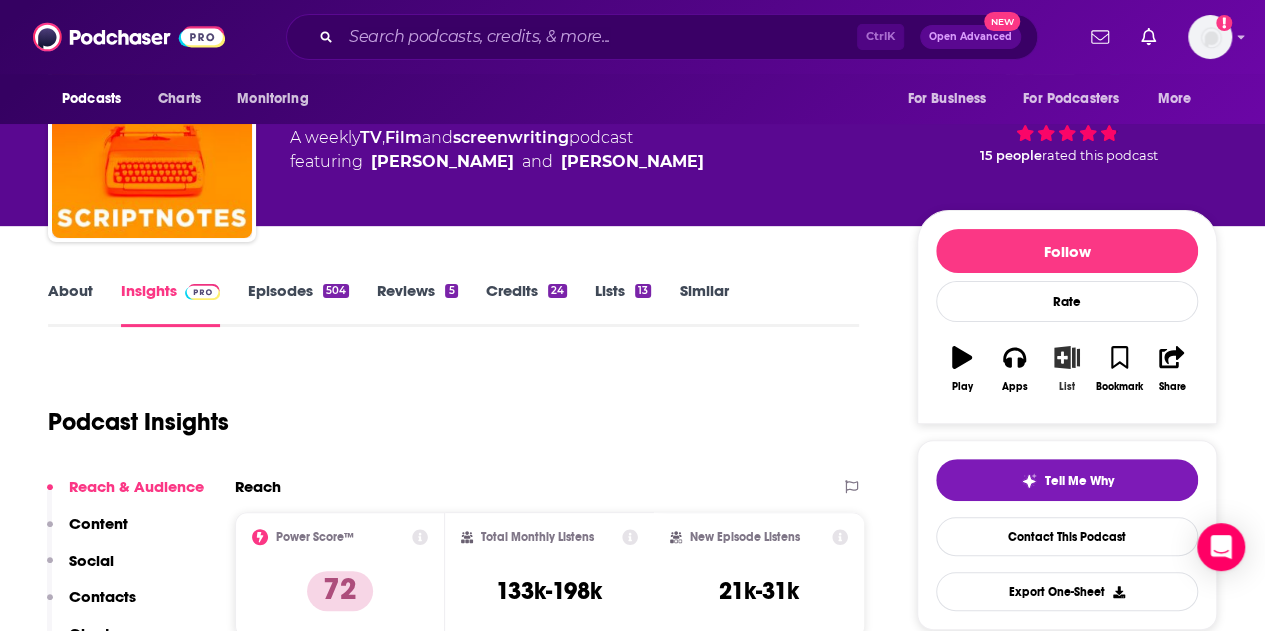 click 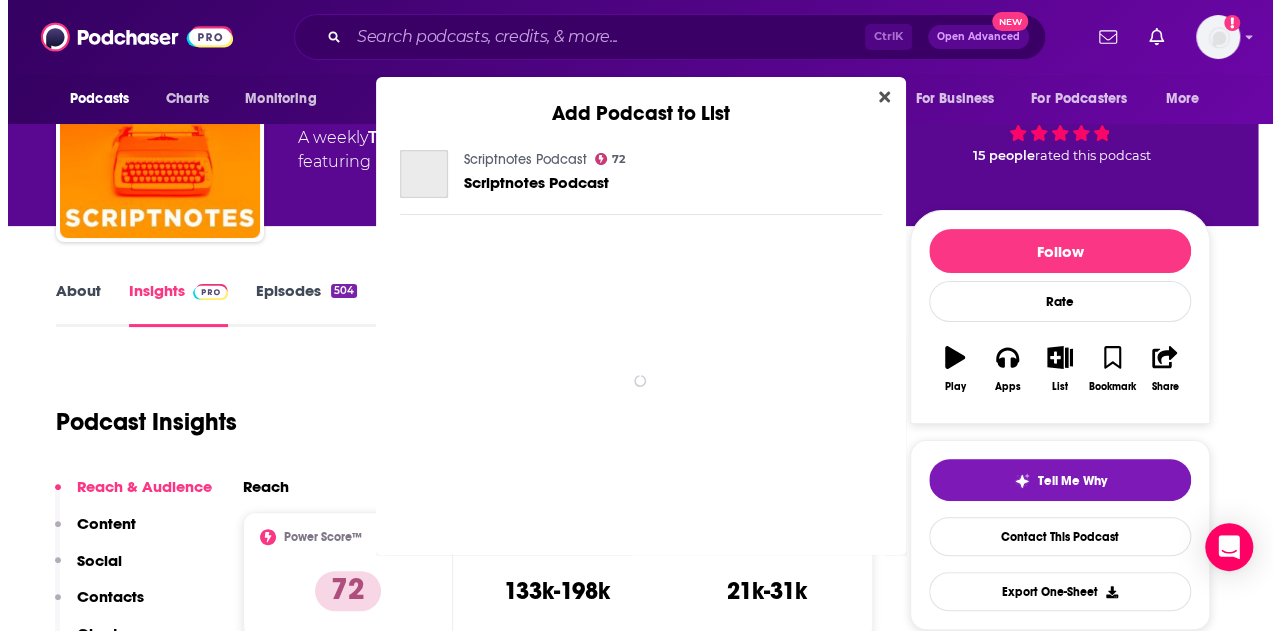 scroll, scrollTop: 0, scrollLeft: 0, axis: both 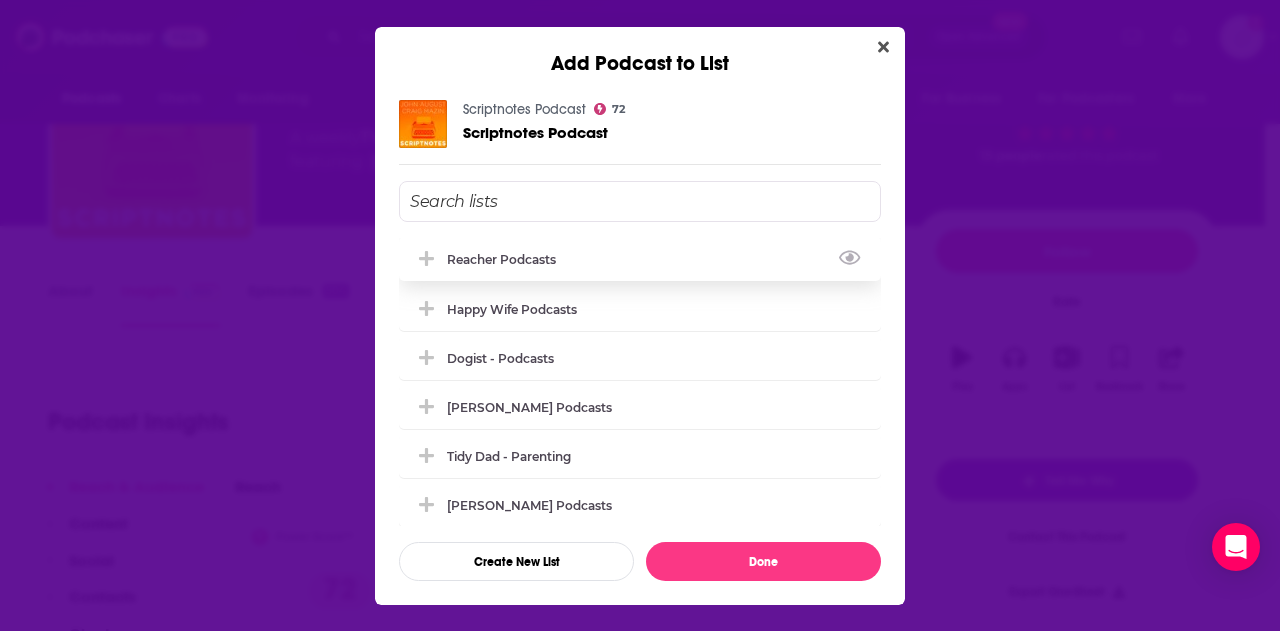 click on "Reacher Podcasts" at bounding box center (507, 259) 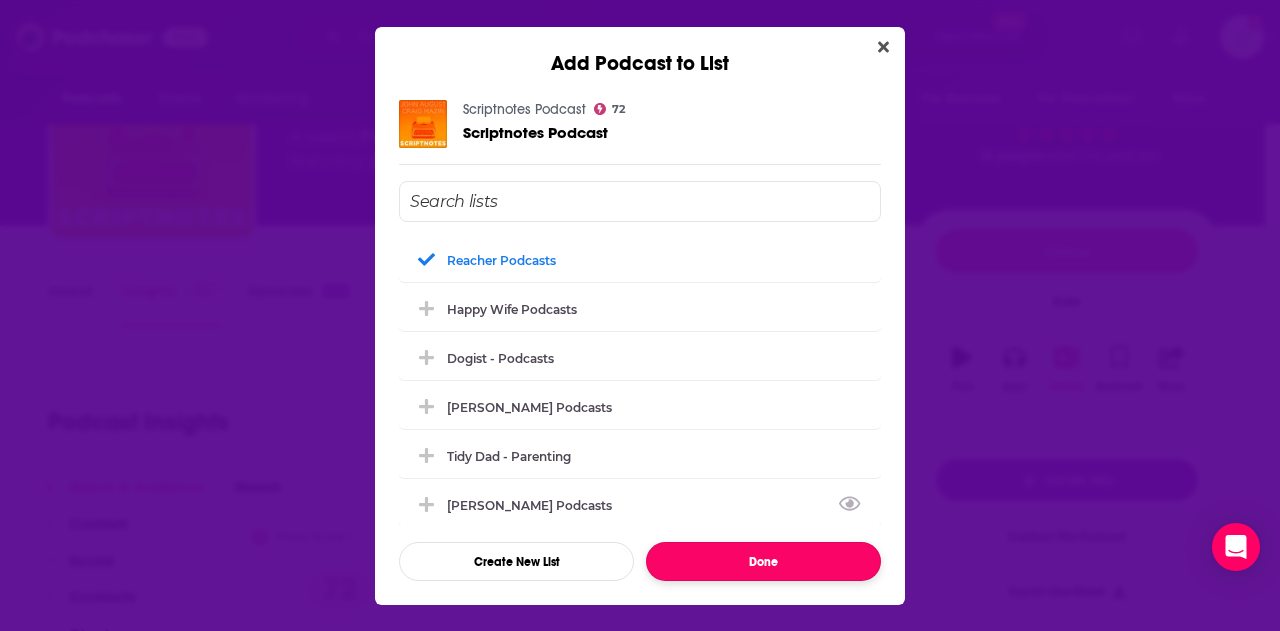 click on "Done" at bounding box center [763, 561] 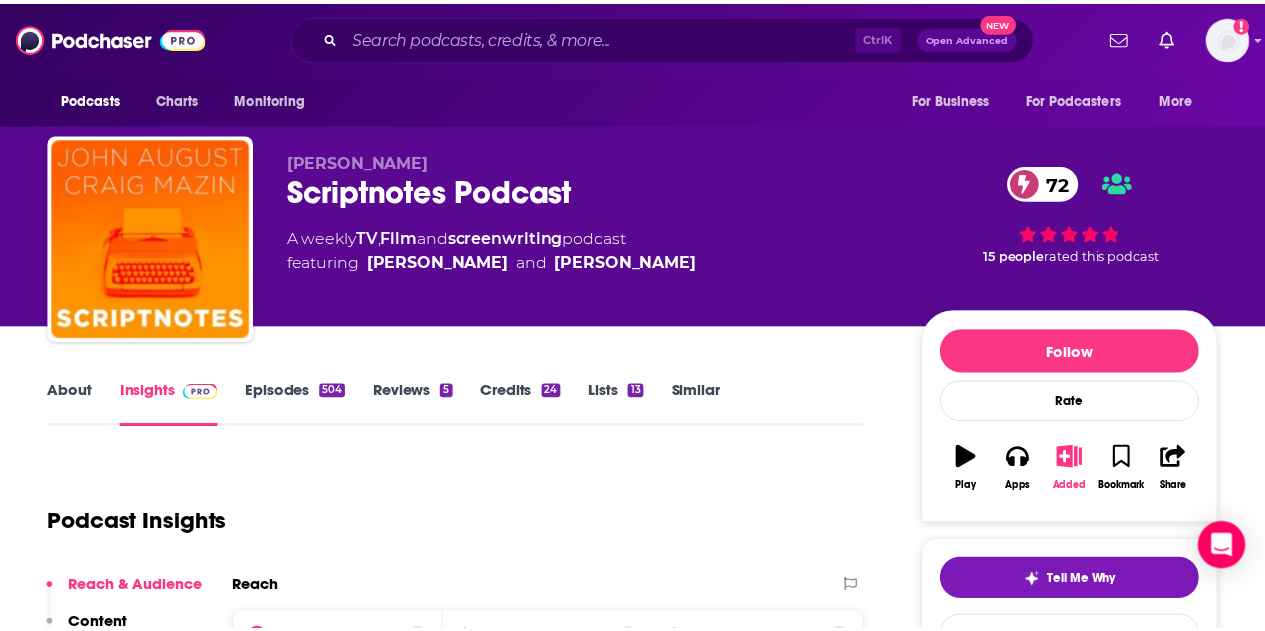 scroll, scrollTop: 100, scrollLeft: 0, axis: vertical 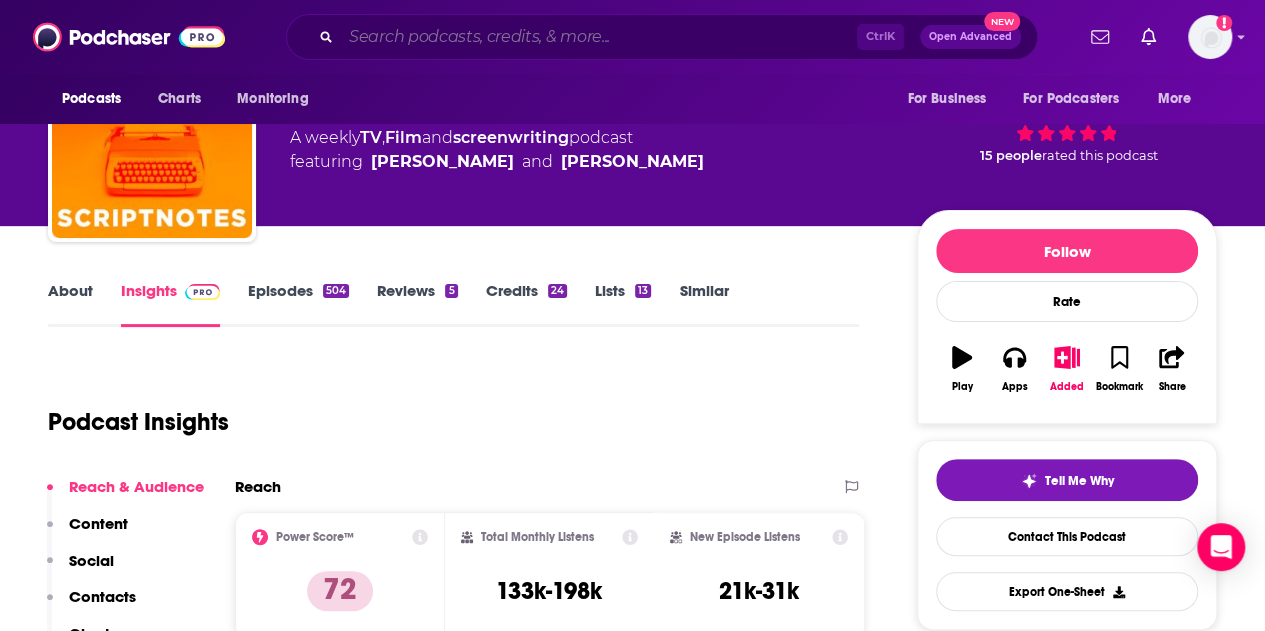click at bounding box center [599, 37] 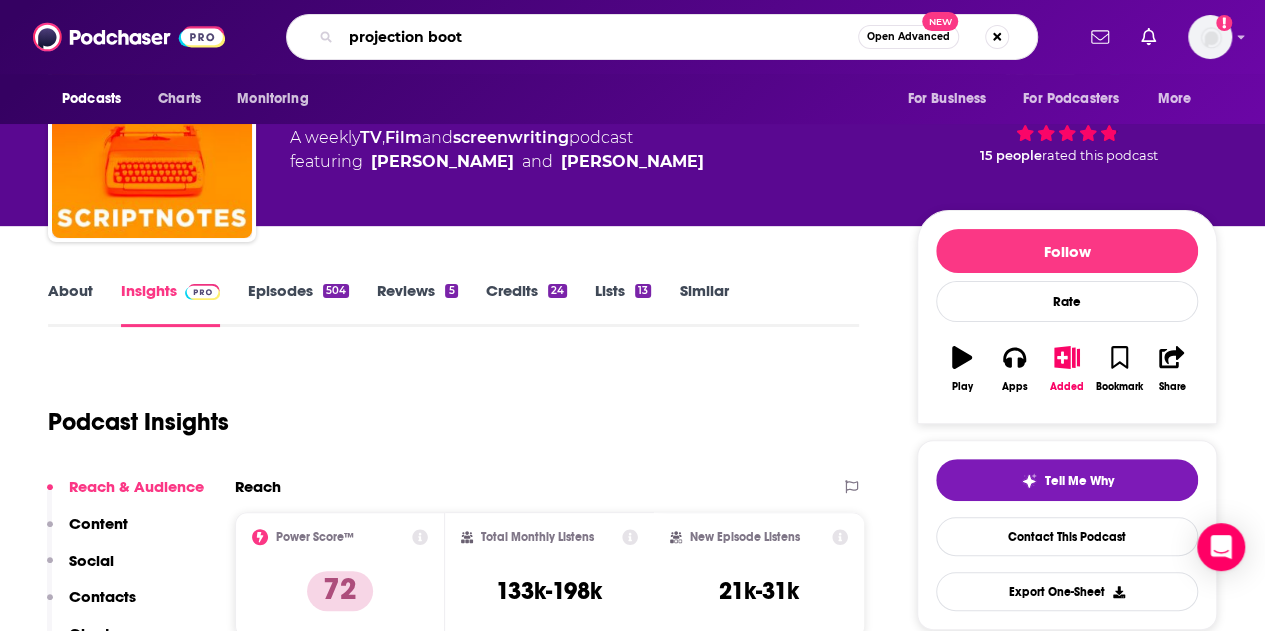 type on "projection booth" 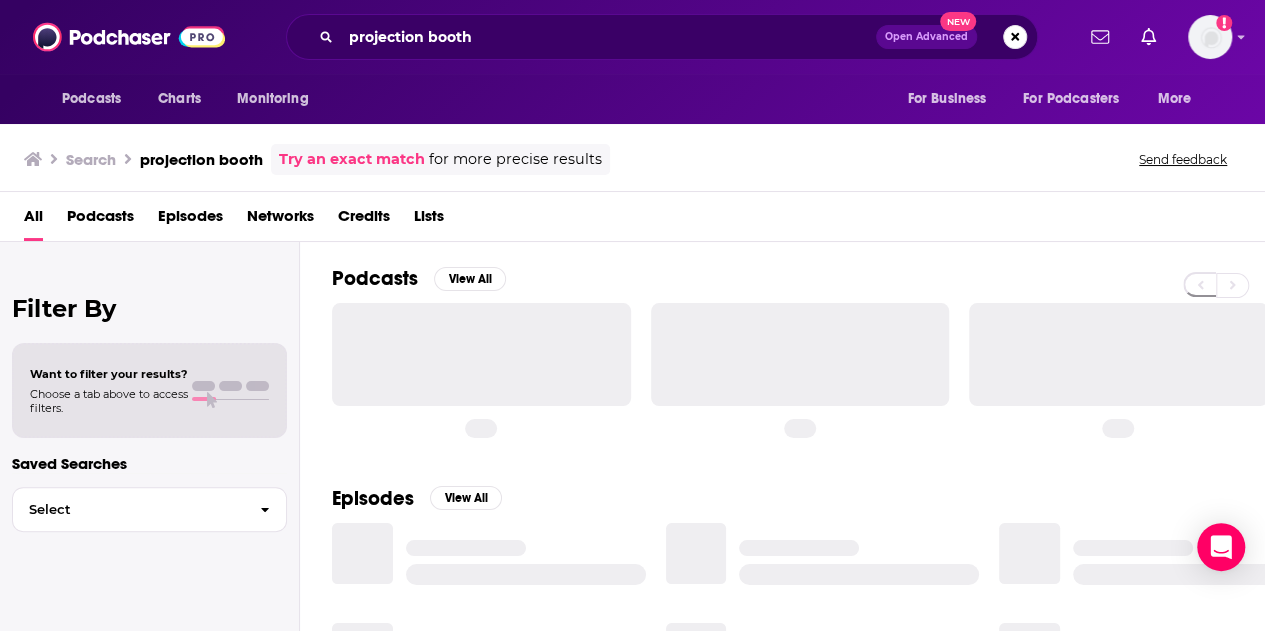 scroll, scrollTop: 0, scrollLeft: 0, axis: both 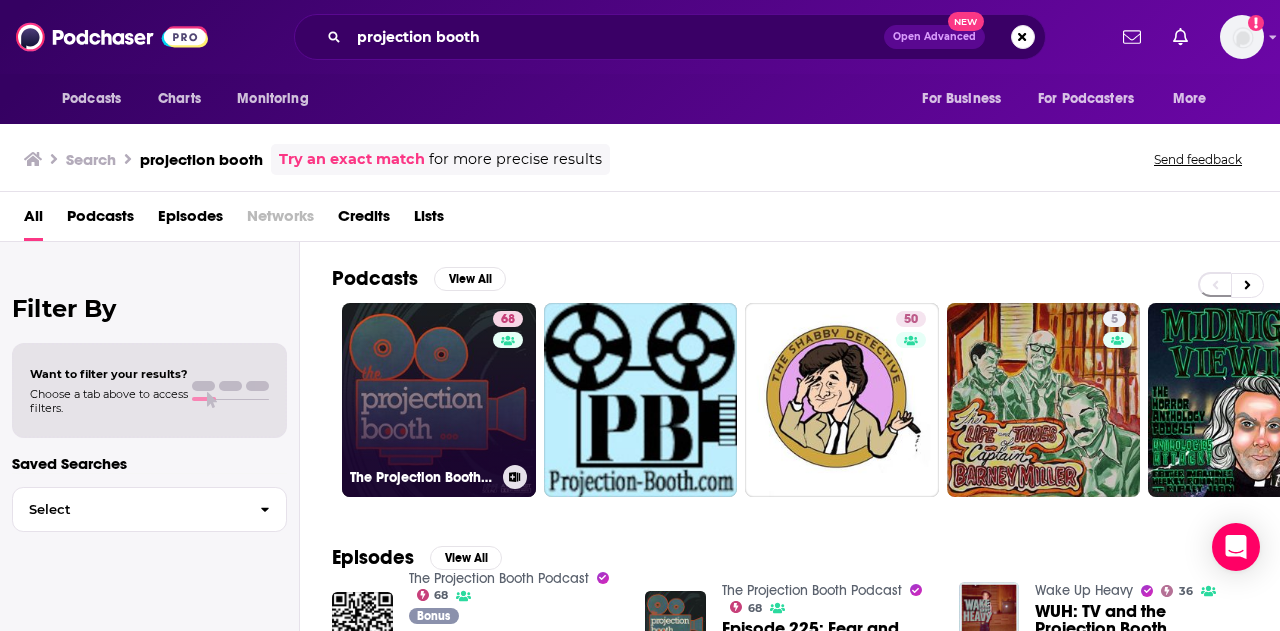 click on "68 The Projection Booth Podcast" at bounding box center [439, 400] 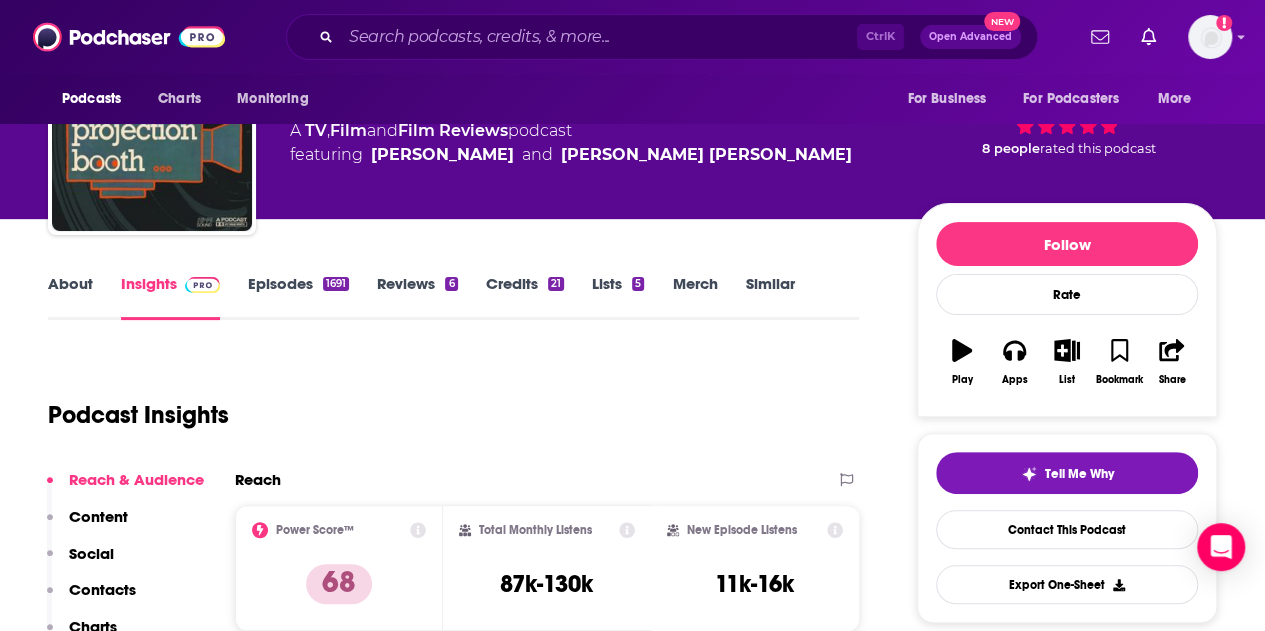 scroll, scrollTop: 200, scrollLeft: 0, axis: vertical 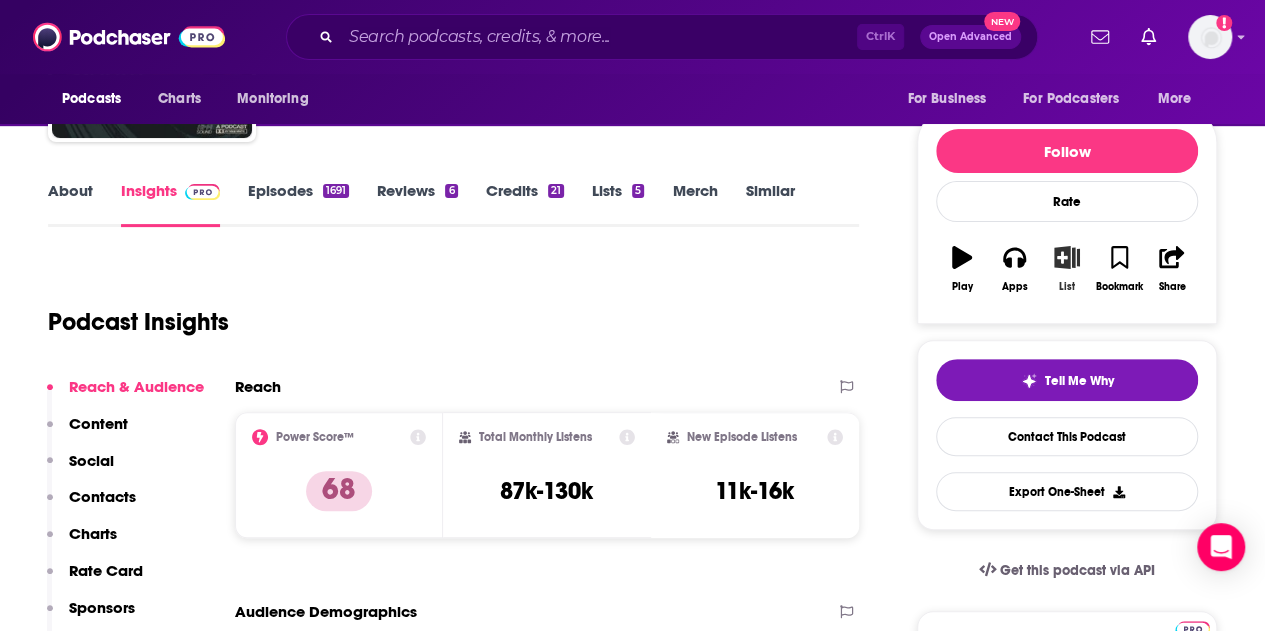 click 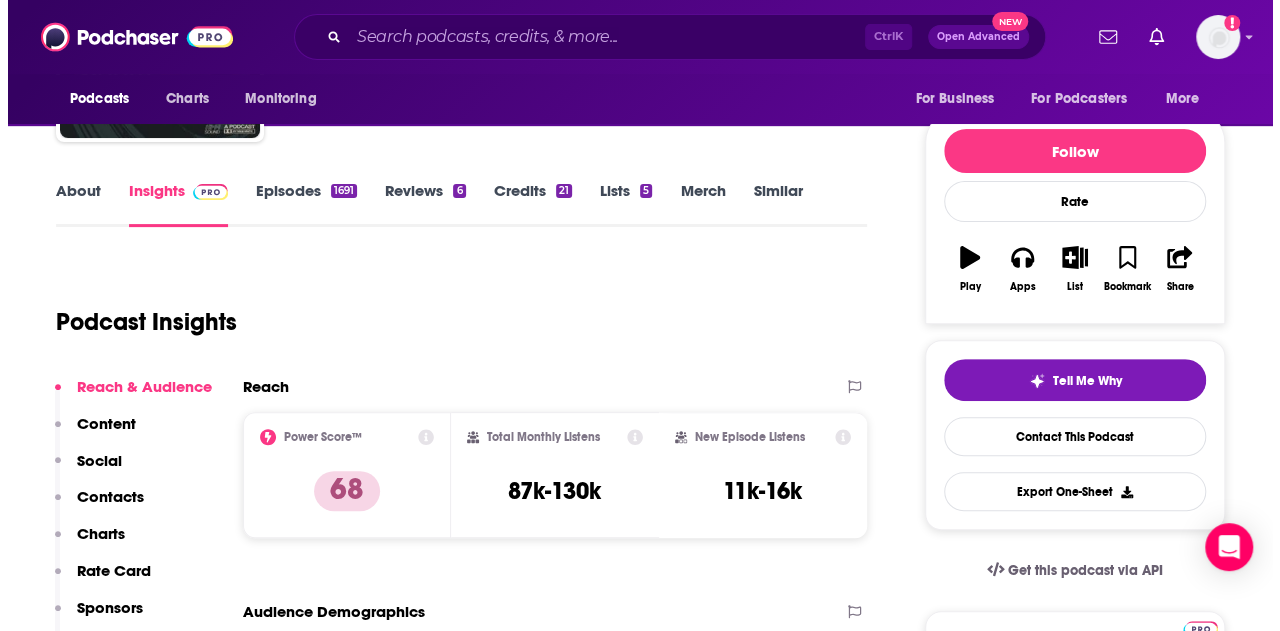 scroll, scrollTop: 0, scrollLeft: 0, axis: both 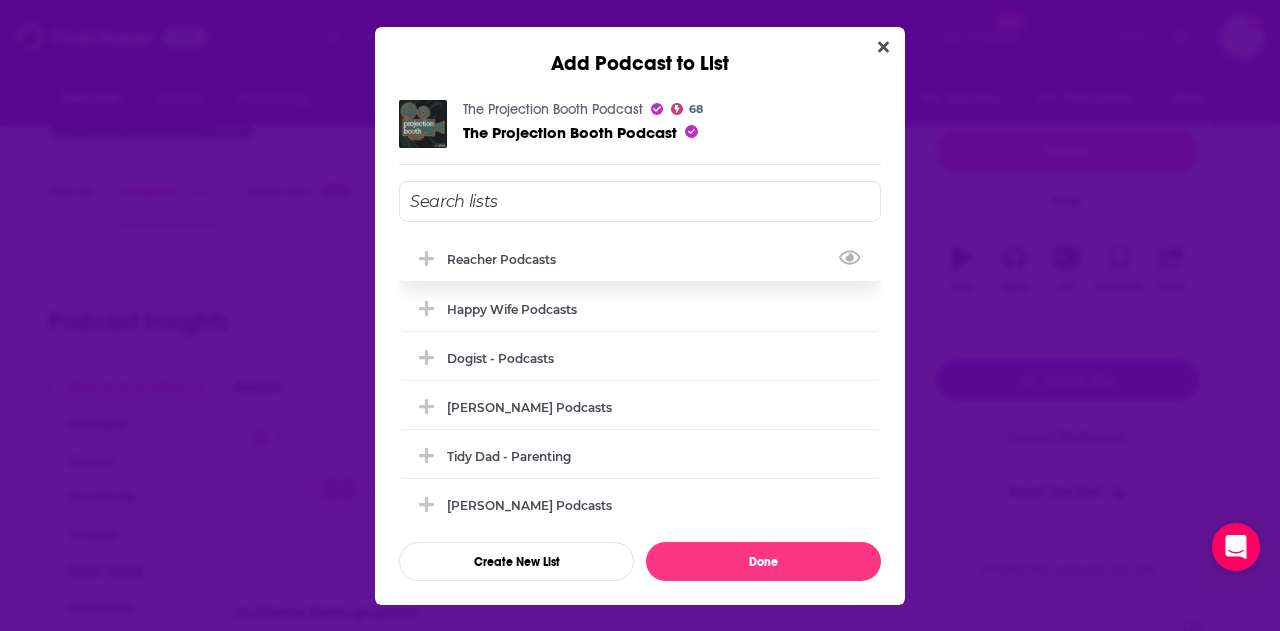 click on "Reacher Podcasts" at bounding box center (640, 259) 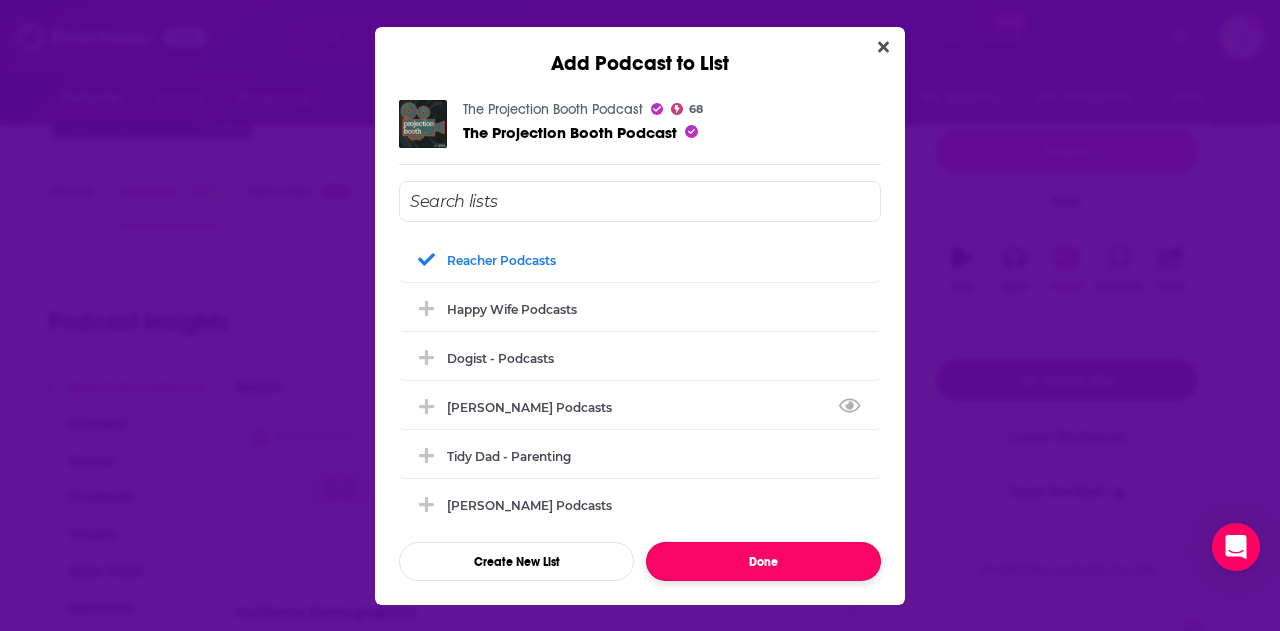 click on "Done" at bounding box center [763, 561] 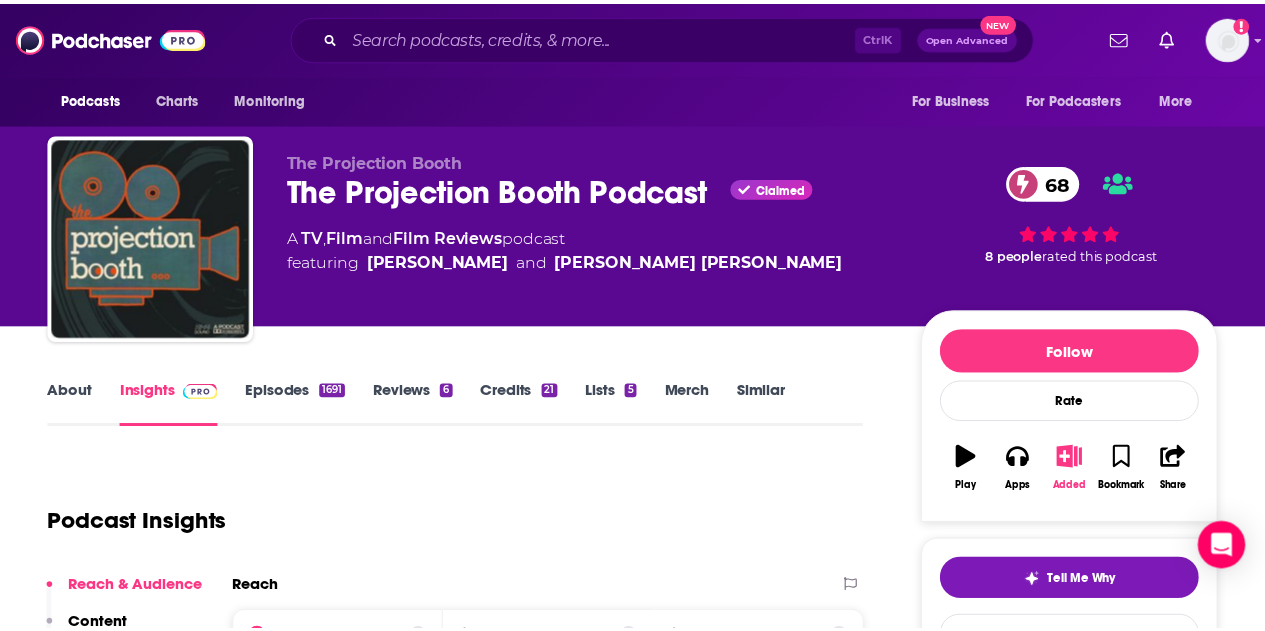 scroll, scrollTop: 200, scrollLeft: 0, axis: vertical 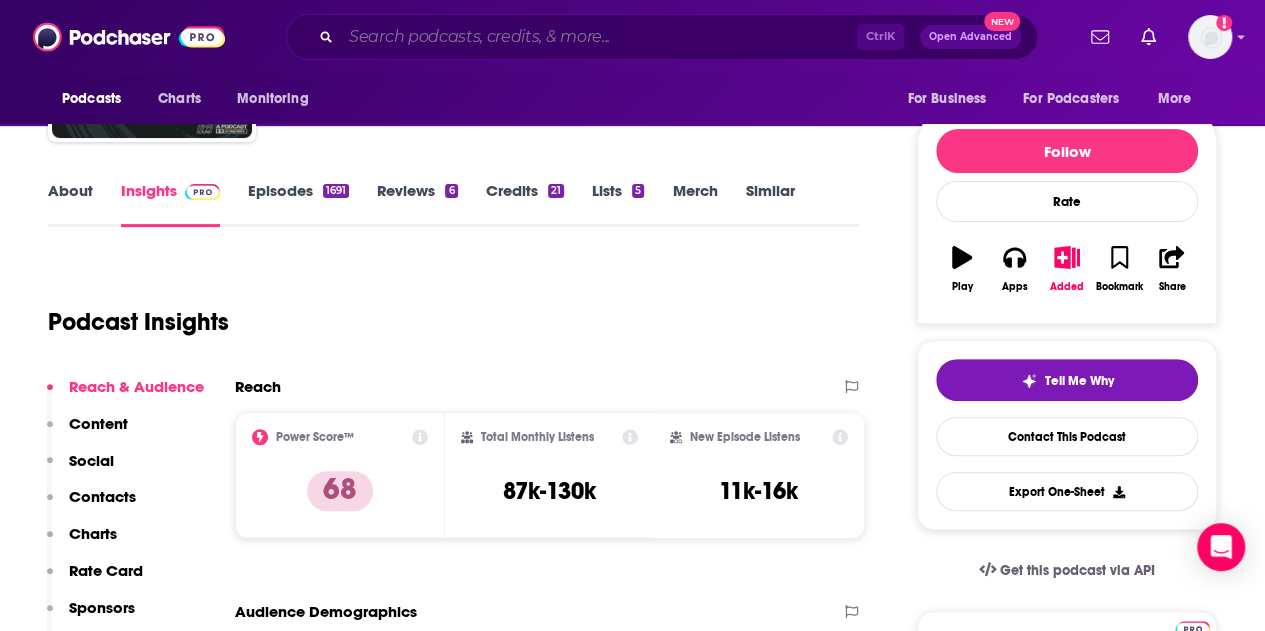 click at bounding box center [599, 37] 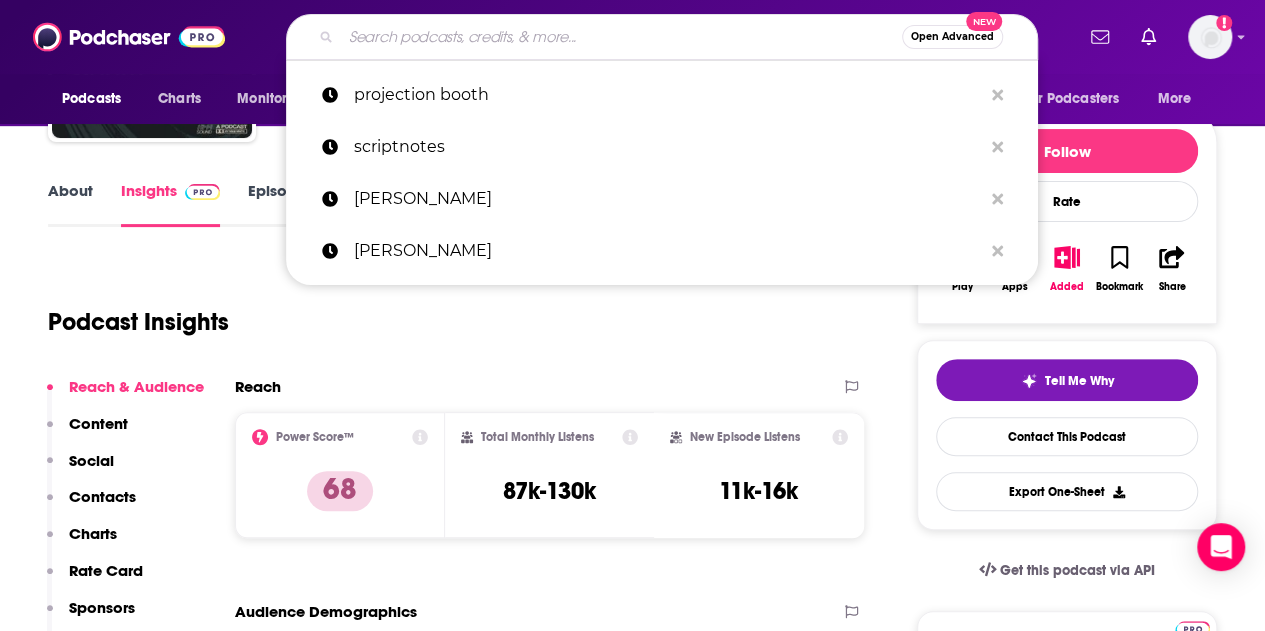 paste on "Blank Check with [PERSON_NAME] & [PERSON_NAME]" 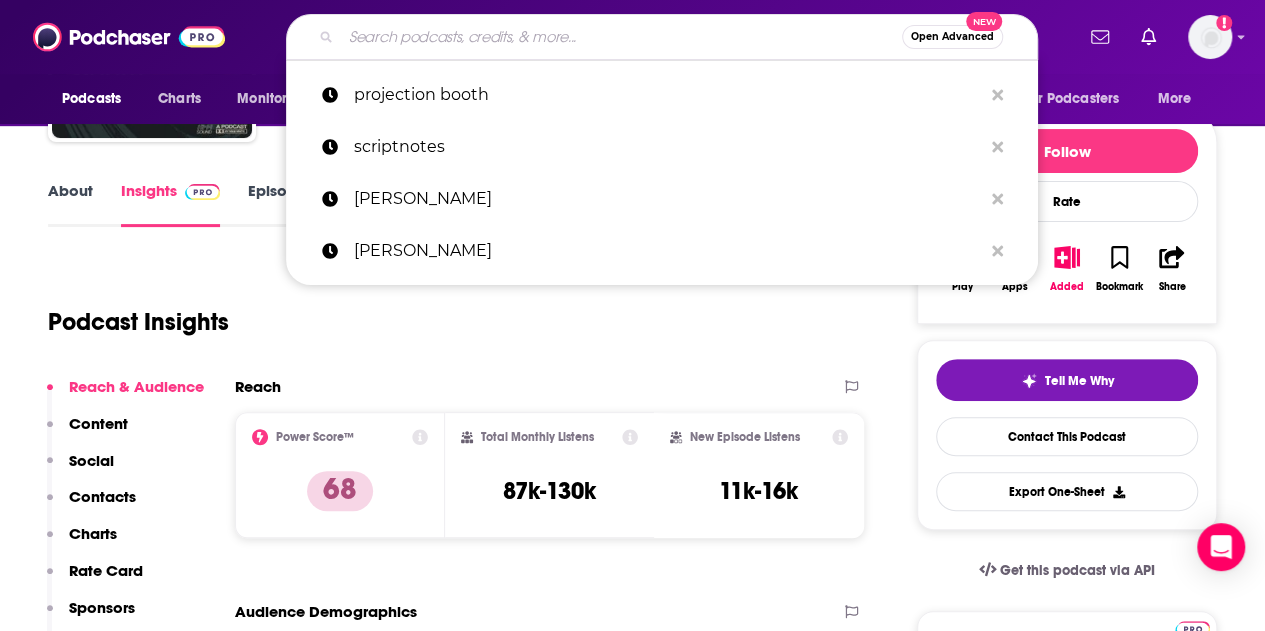 type on "Blank Check with [PERSON_NAME] & [PERSON_NAME]" 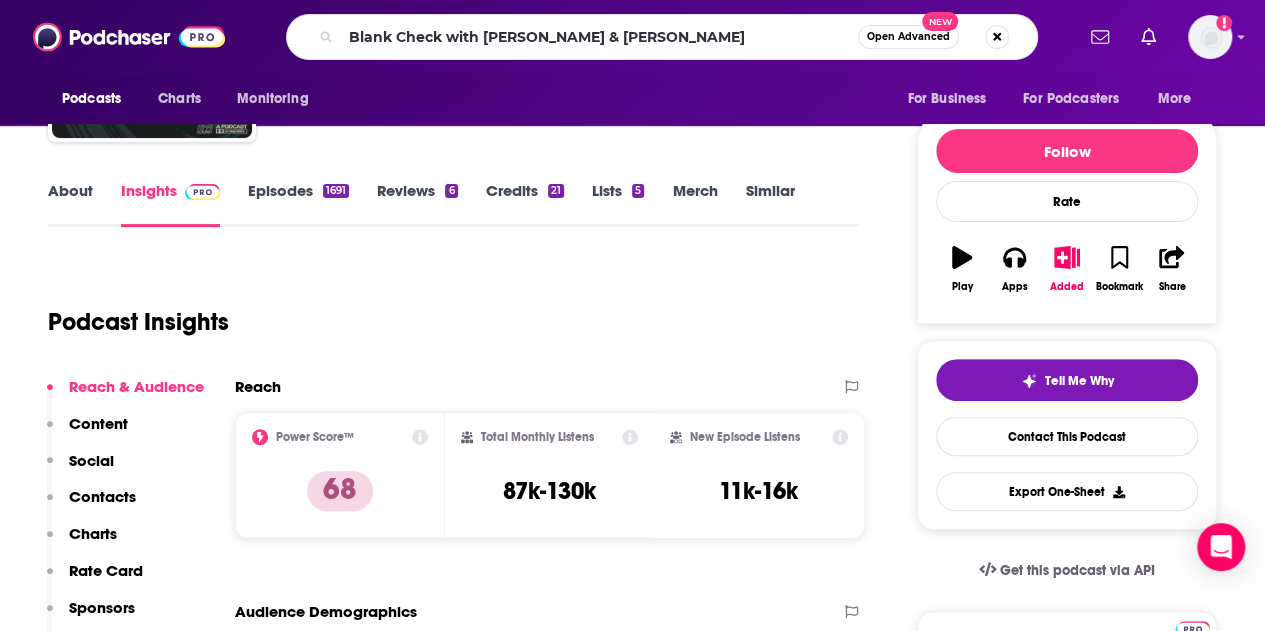 scroll, scrollTop: 0, scrollLeft: 0, axis: both 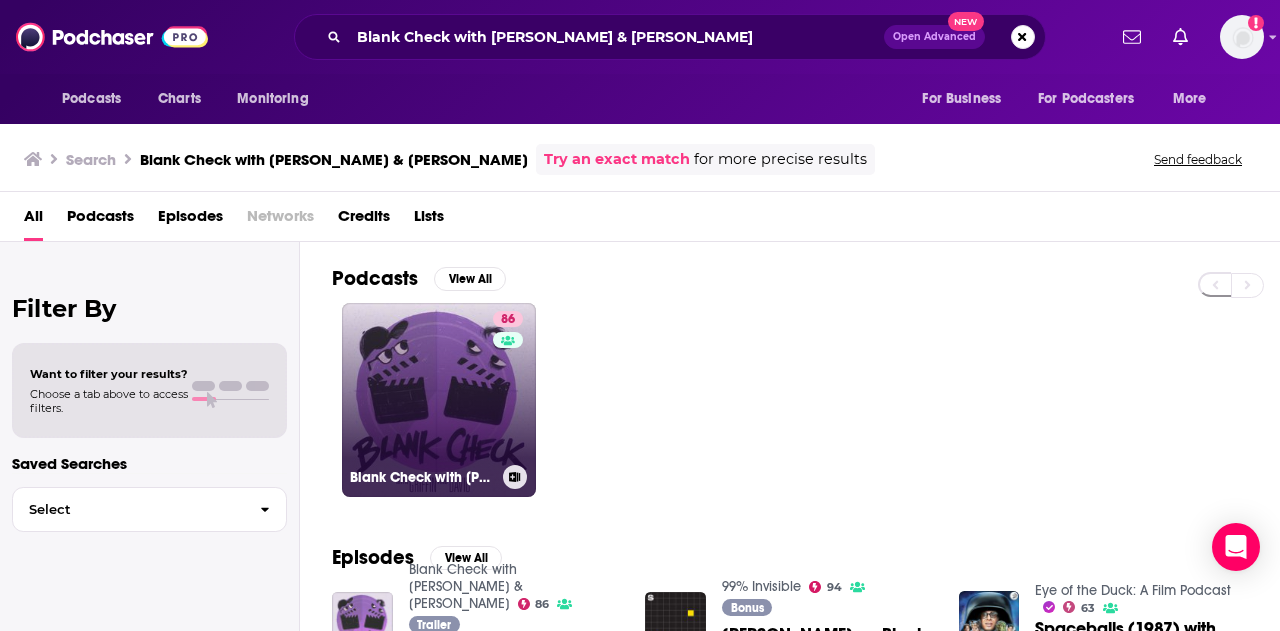 click on "86 Blank Check with Griffin & David" at bounding box center [439, 400] 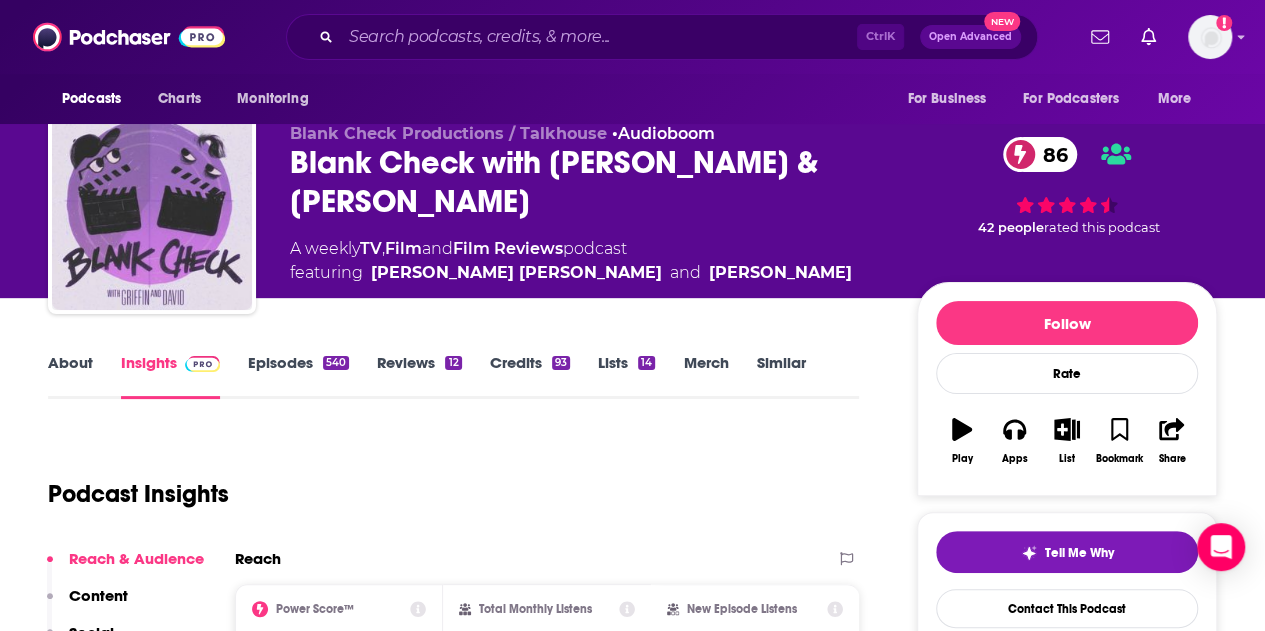 scroll, scrollTop: 0, scrollLeft: 0, axis: both 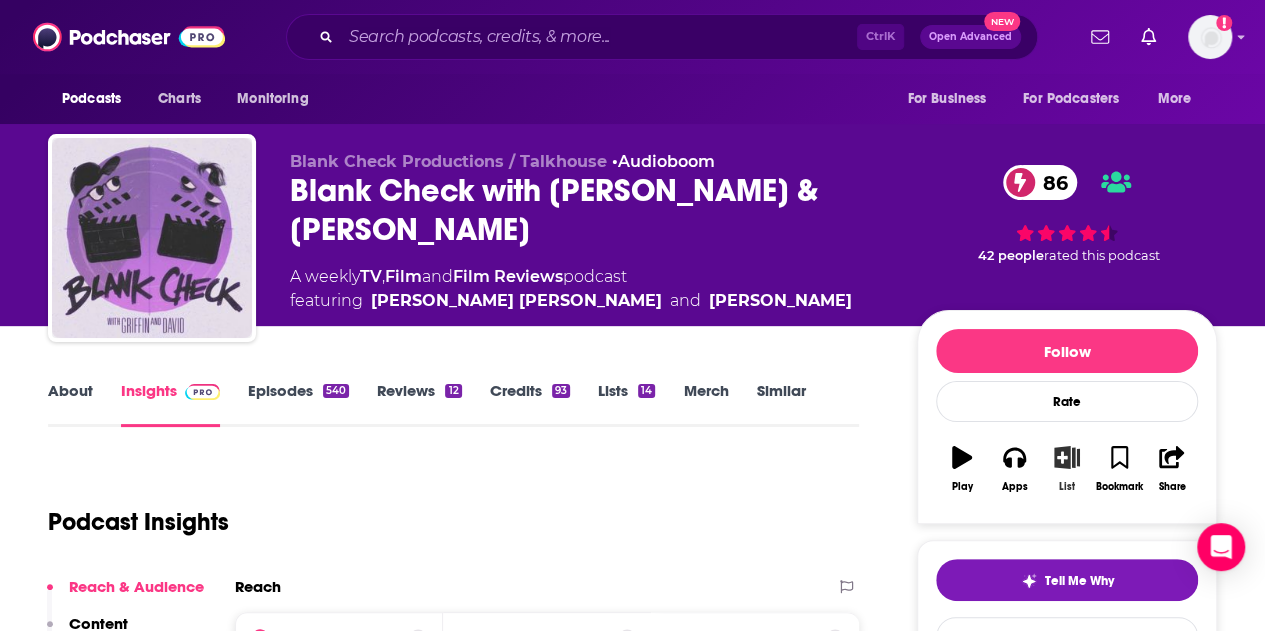 click 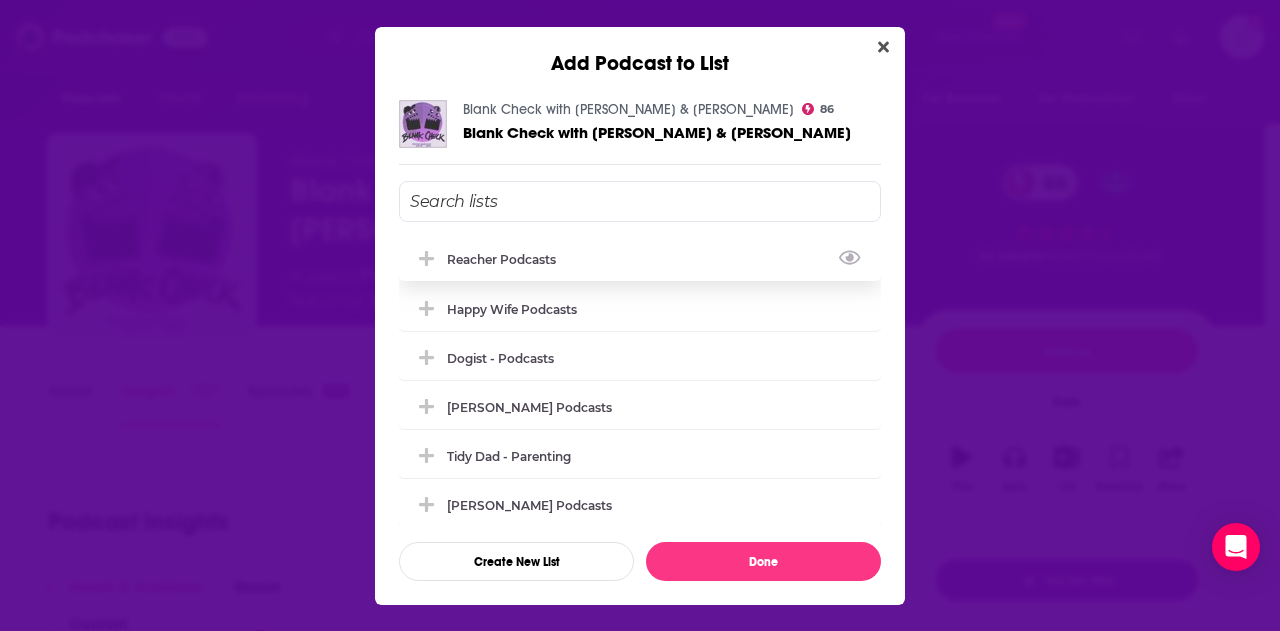 click on "Reacher Podcasts" at bounding box center (507, 259) 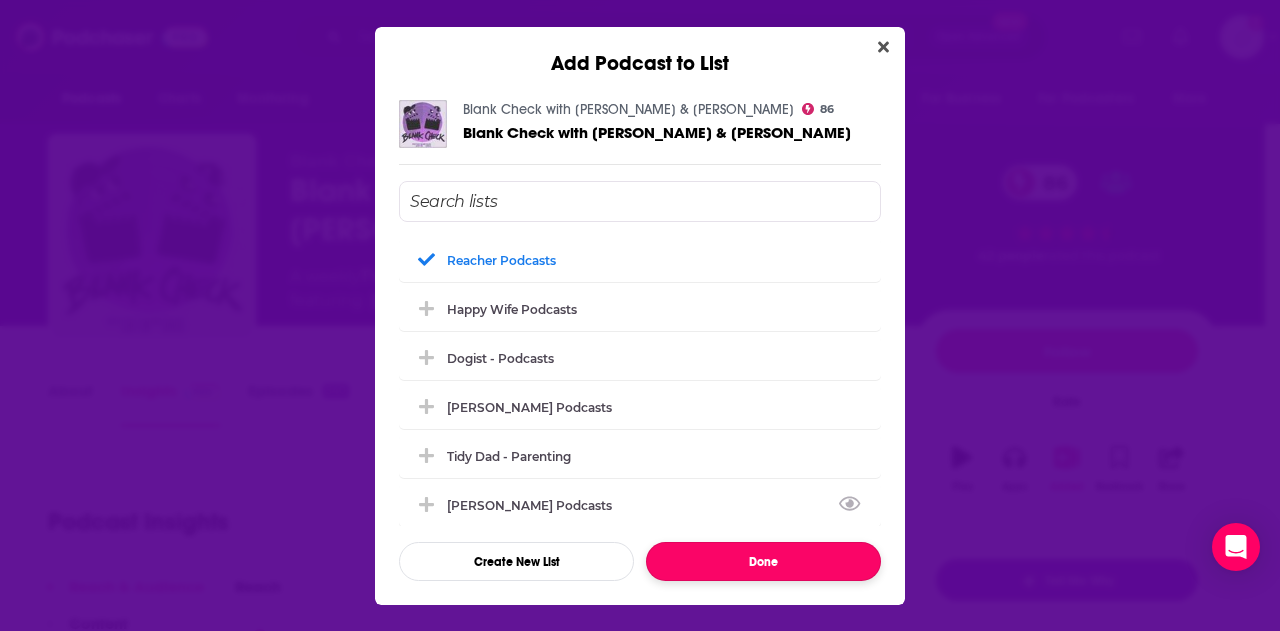 click on "Done" at bounding box center (763, 561) 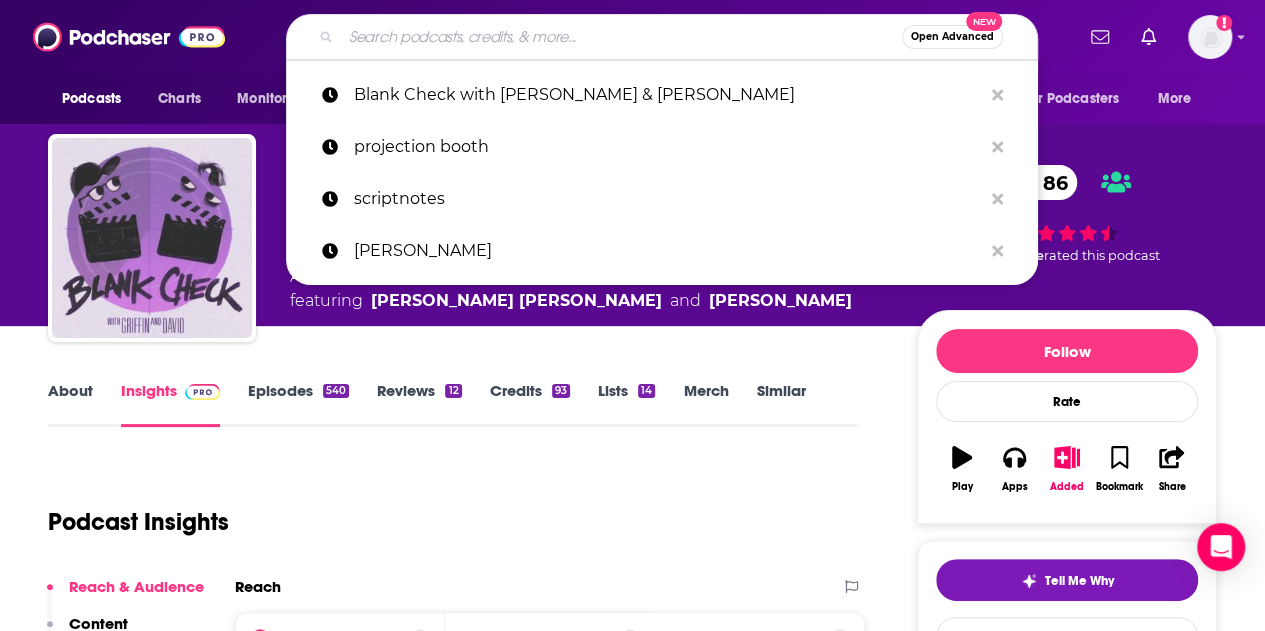 click at bounding box center (621, 37) 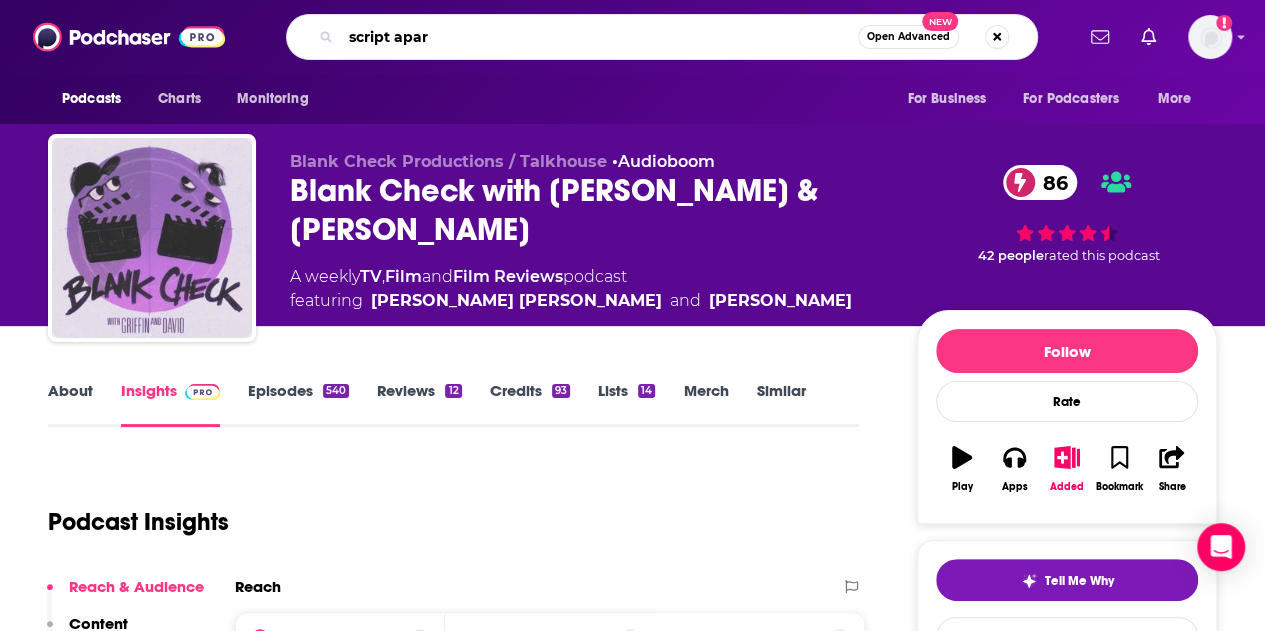 type on "script apart" 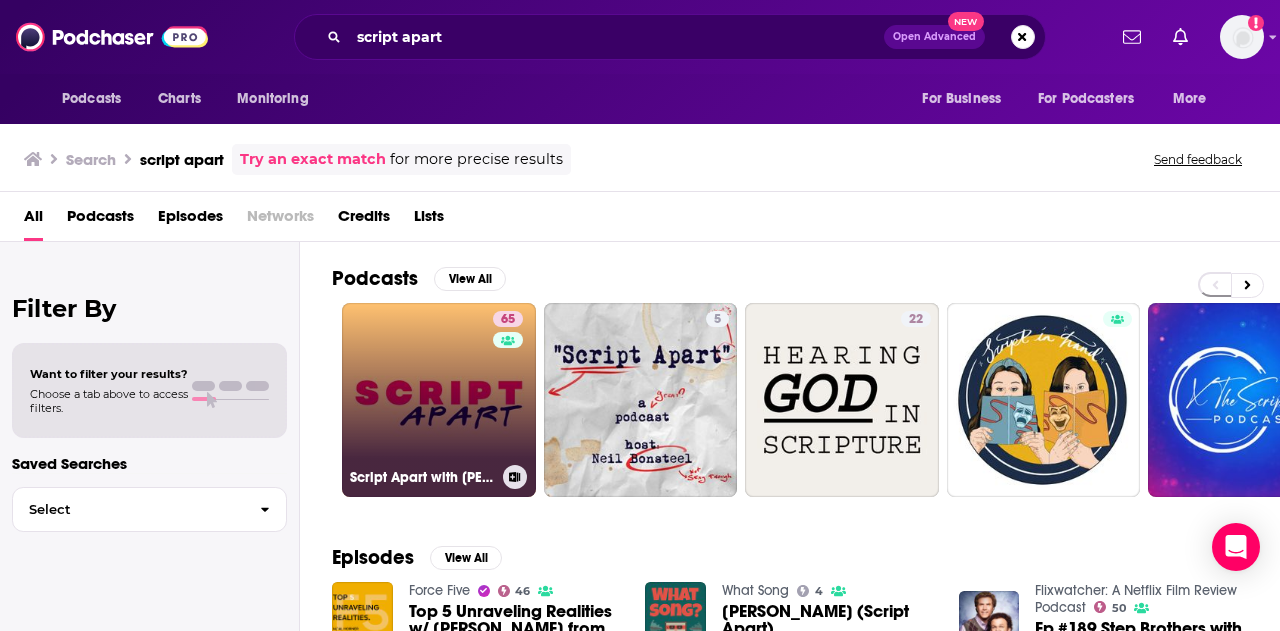 click on "65 Script Apart with Al Horner" at bounding box center [439, 400] 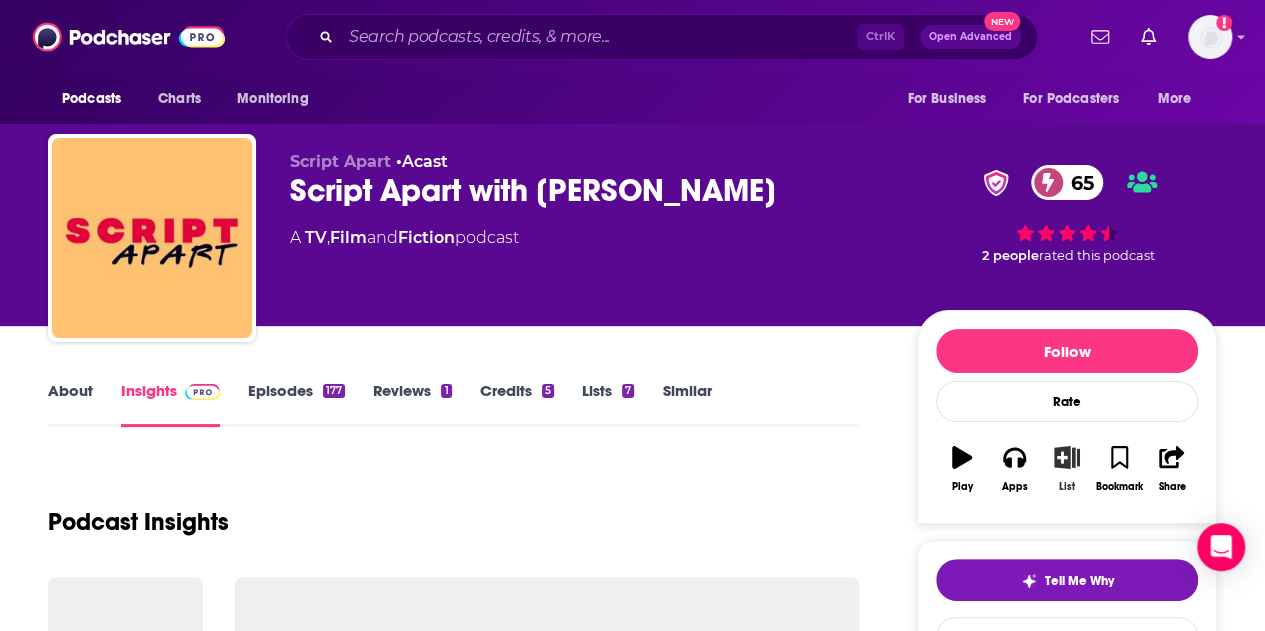 click 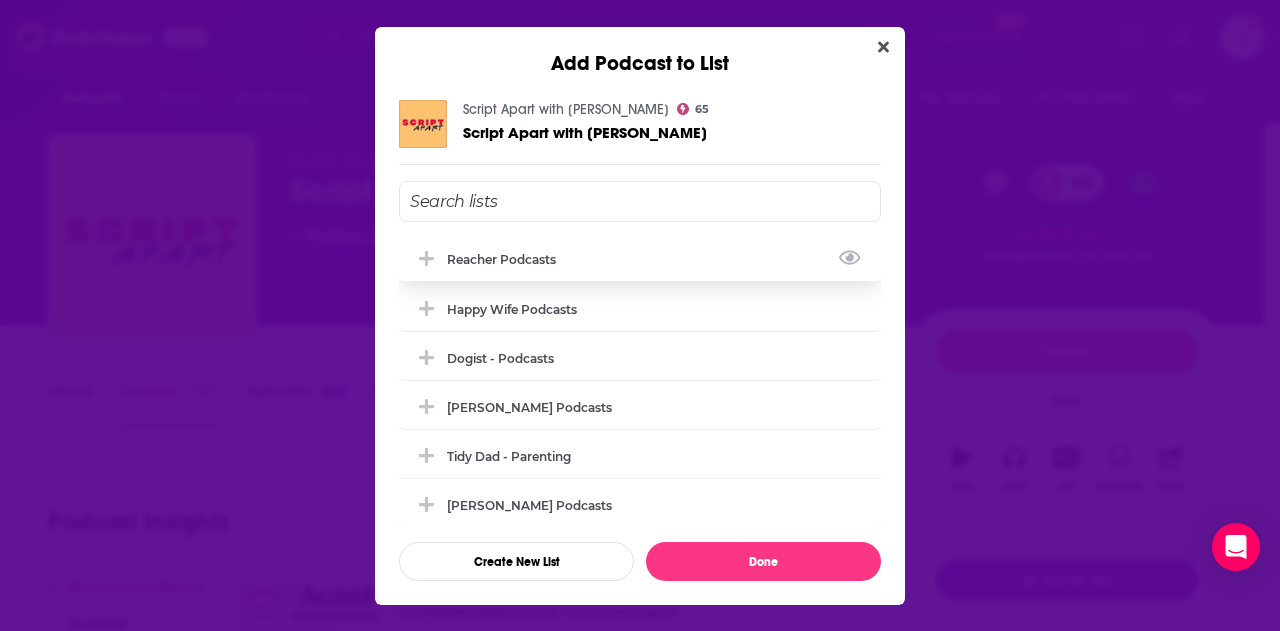 click on "Reacher Podcasts" at bounding box center [640, 259] 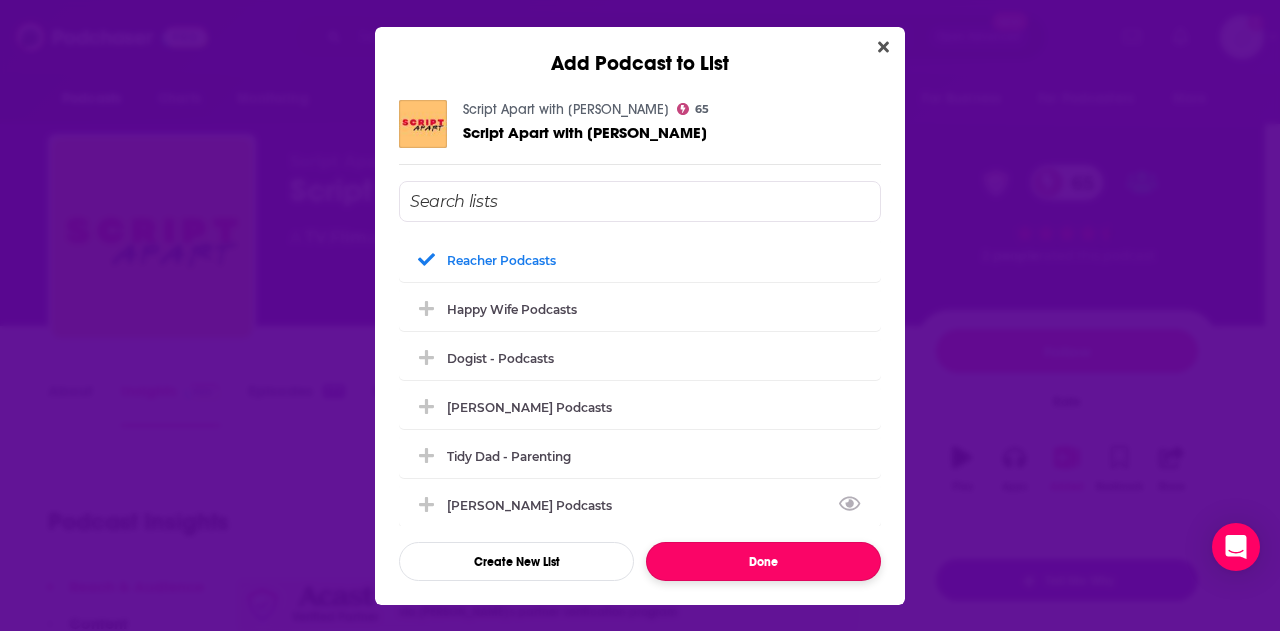 click on "Done" at bounding box center [763, 561] 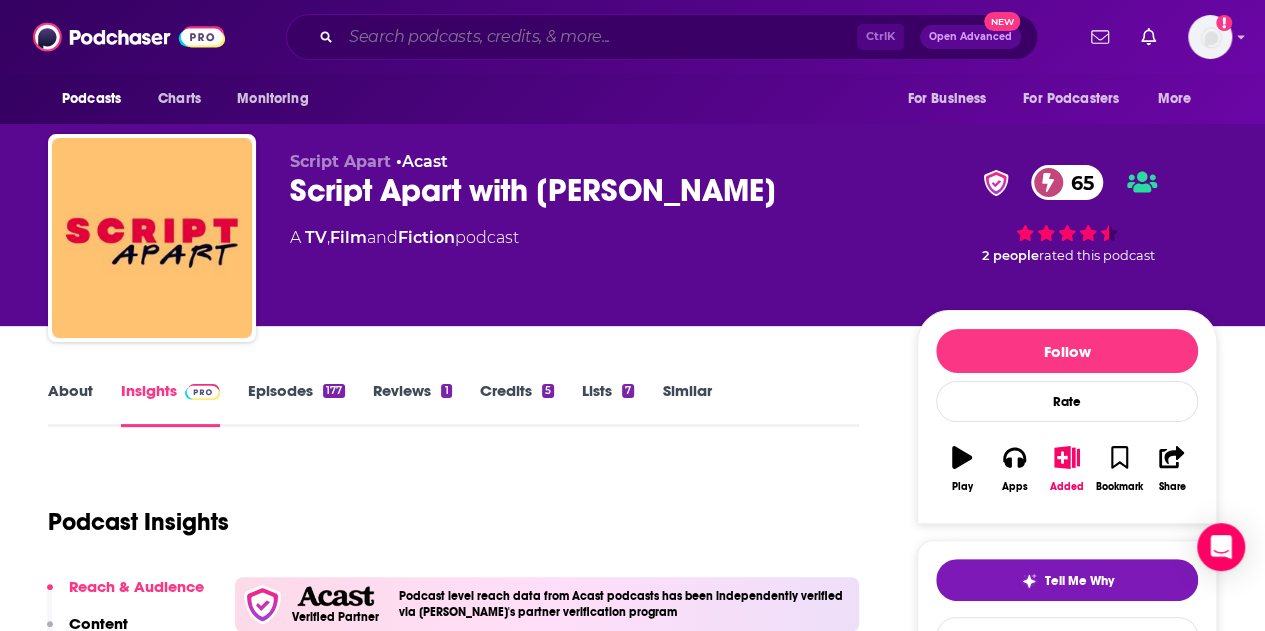 click at bounding box center [599, 37] 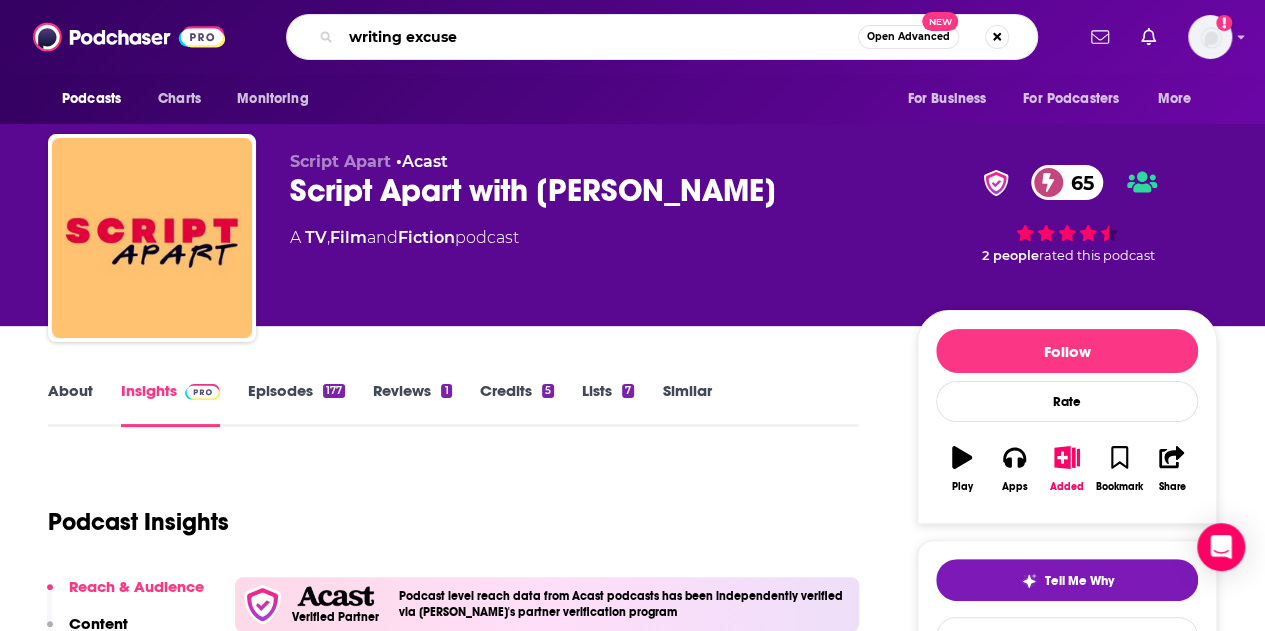 type on "writing excuses" 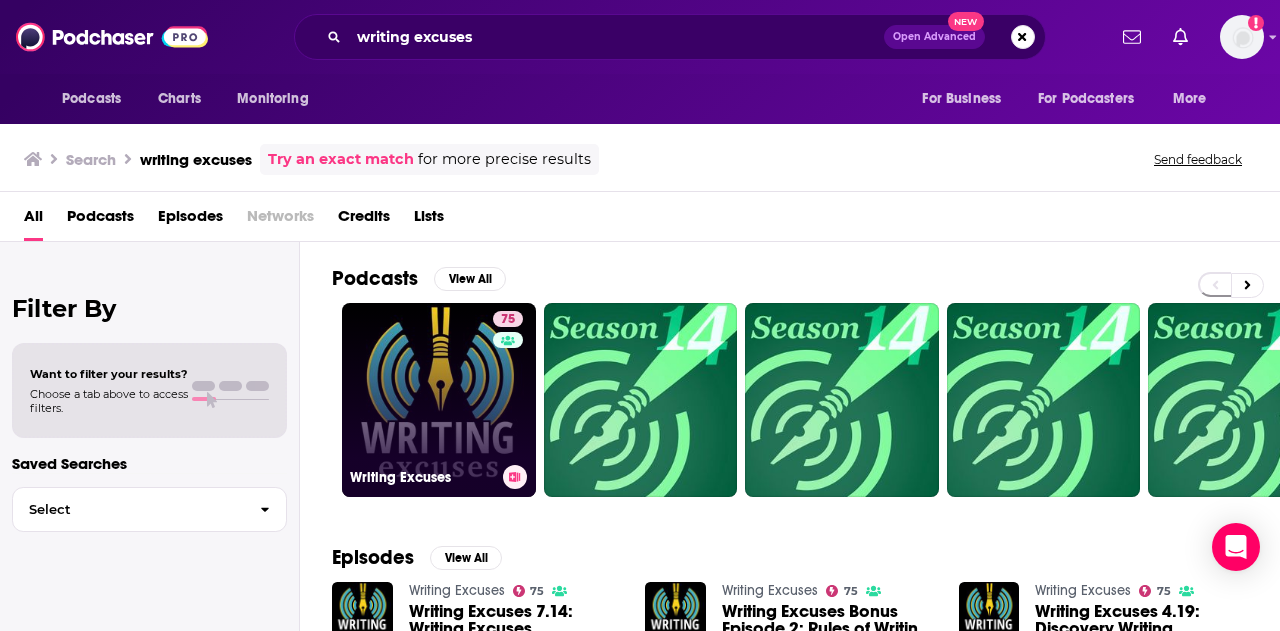 click on "75 Writing Excuses" at bounding box center (439, 400) 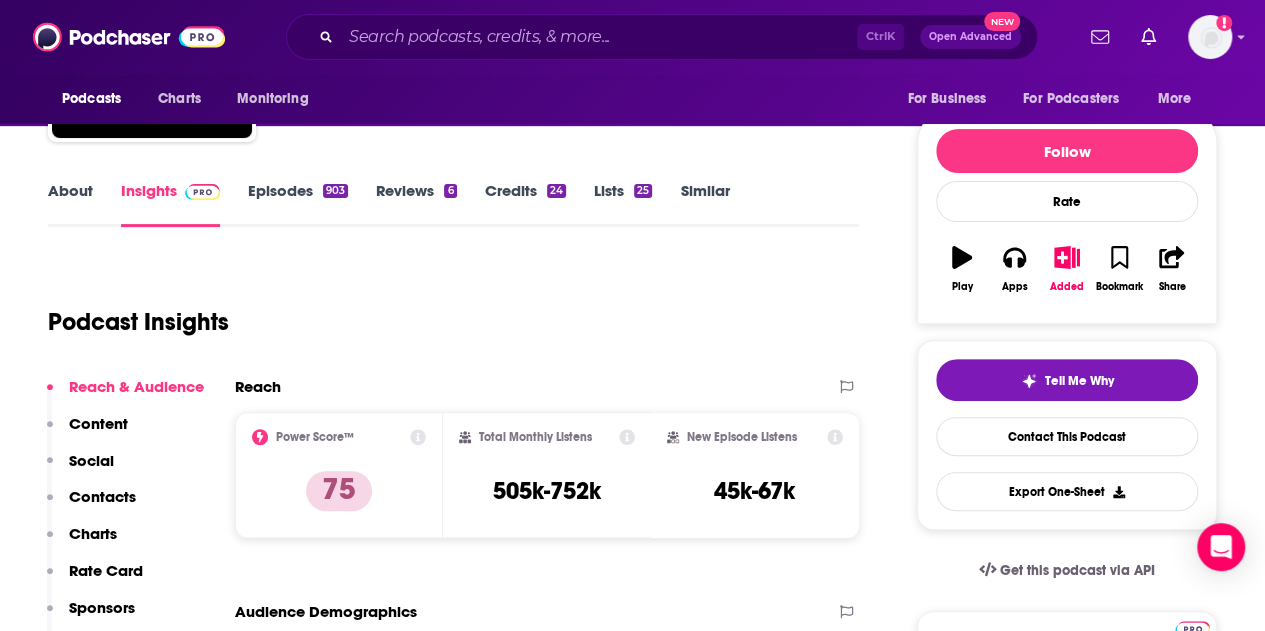scroll, scrollTop: 200, scrollLeft: 0, axis: vertical 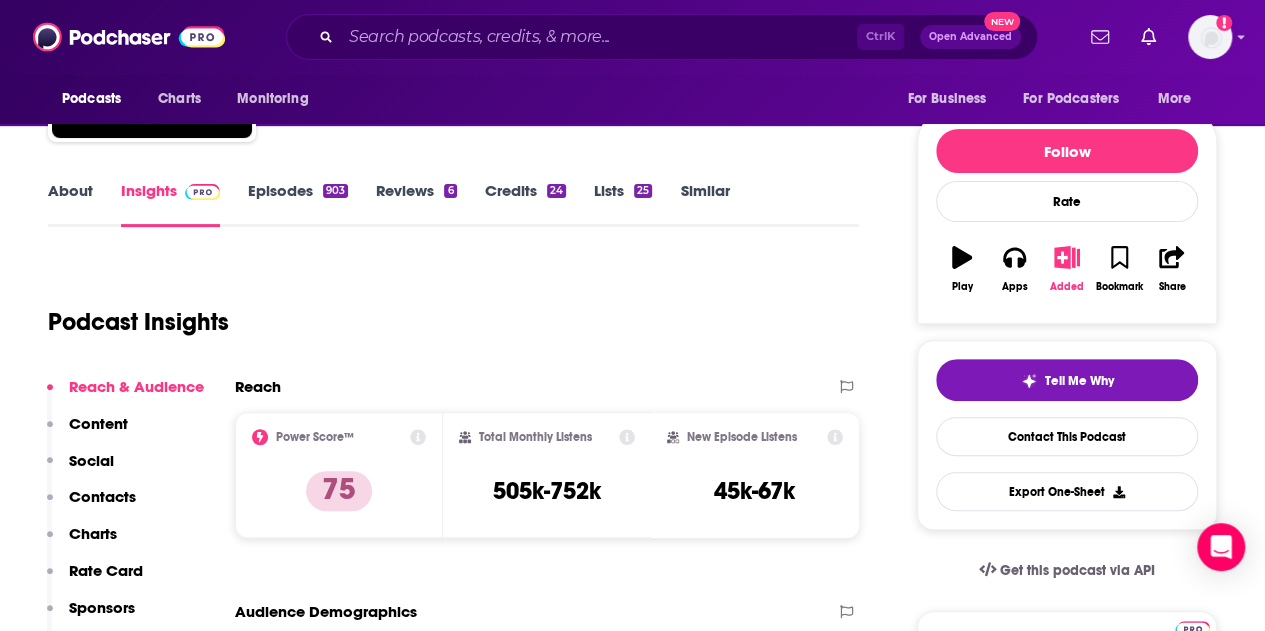 click 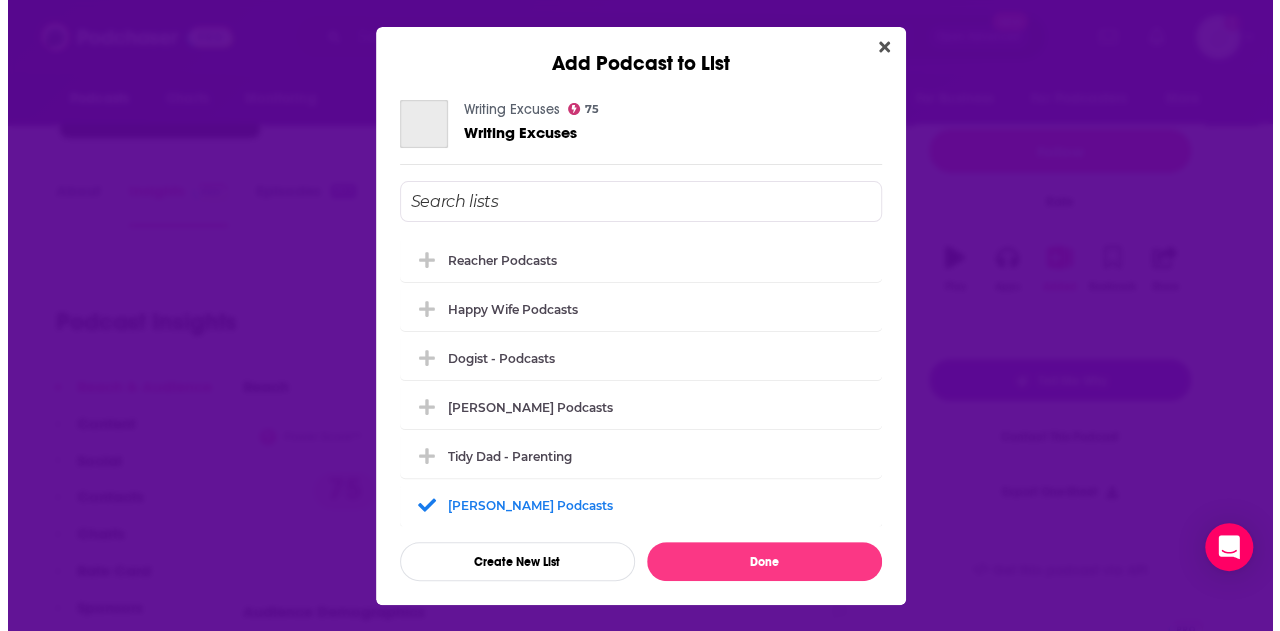 scroll, scrollTop: 0, scrollLeft: 0, axis: both 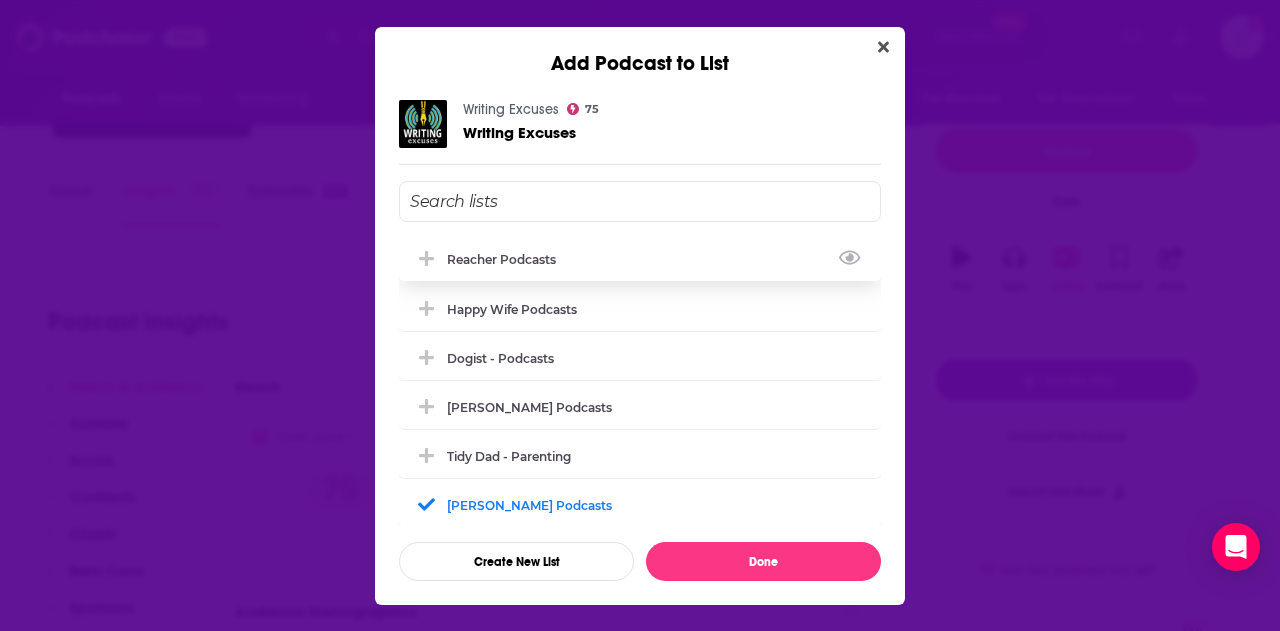 click on "Reacher Podcasts" at bounding box center [640, 259] 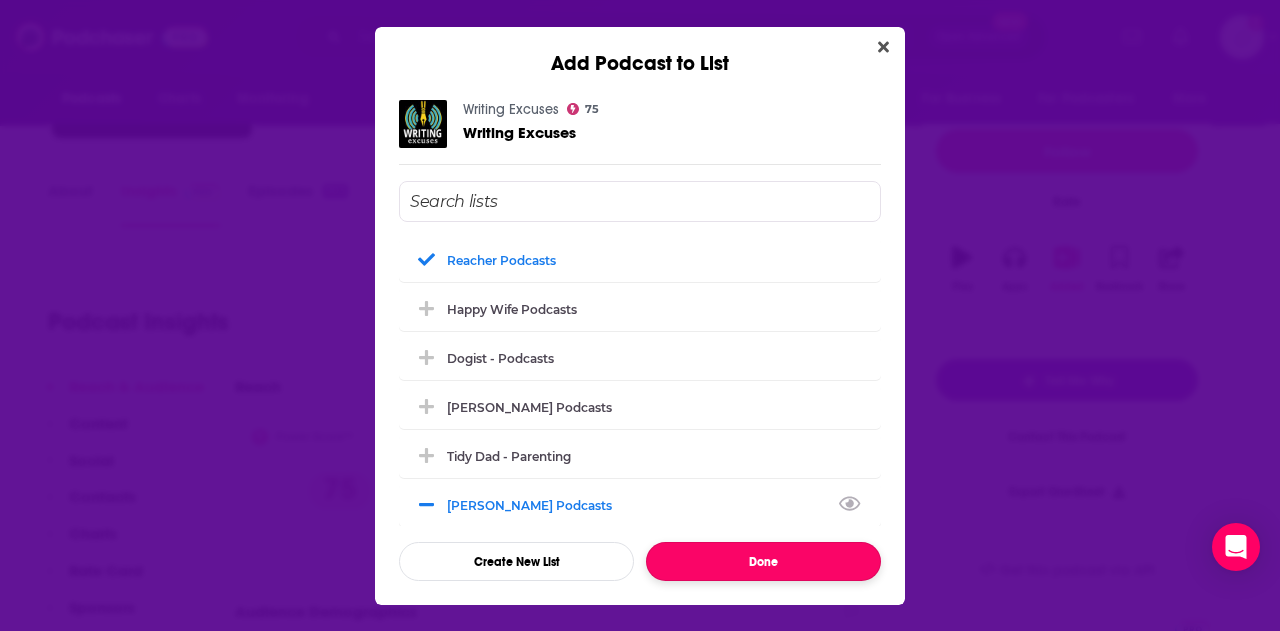 click on "Done" at bounding box center [763, 561] 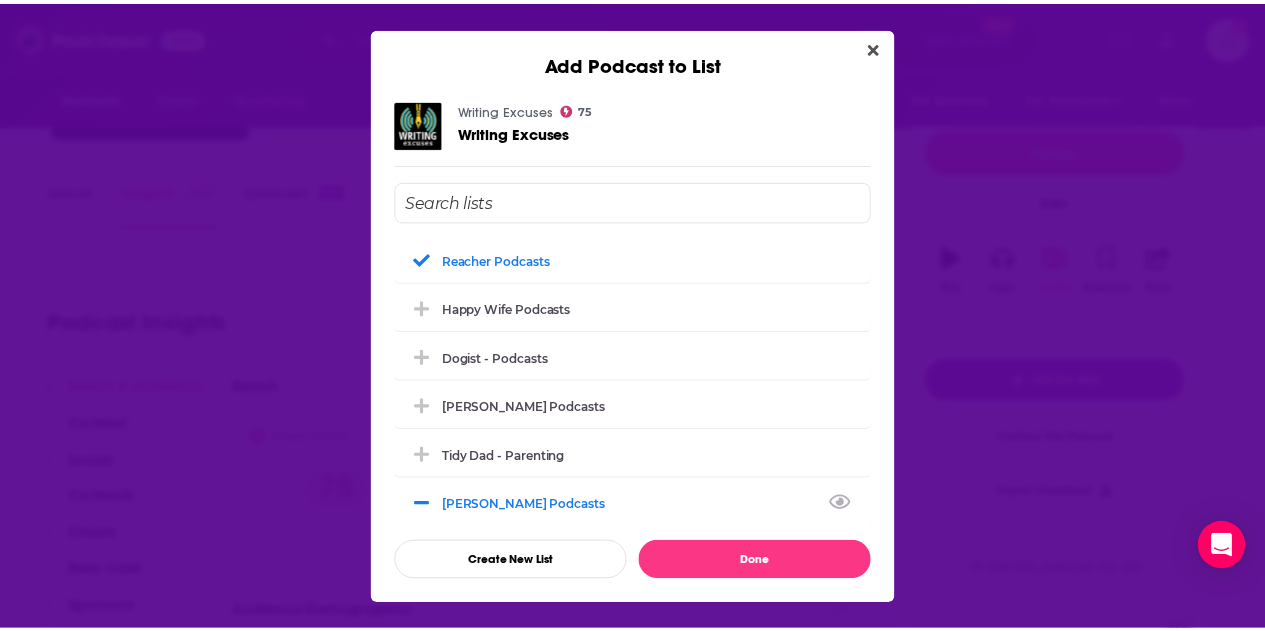 scroll, scrollTop: 200, scrollLeft: 0, axis: vertical 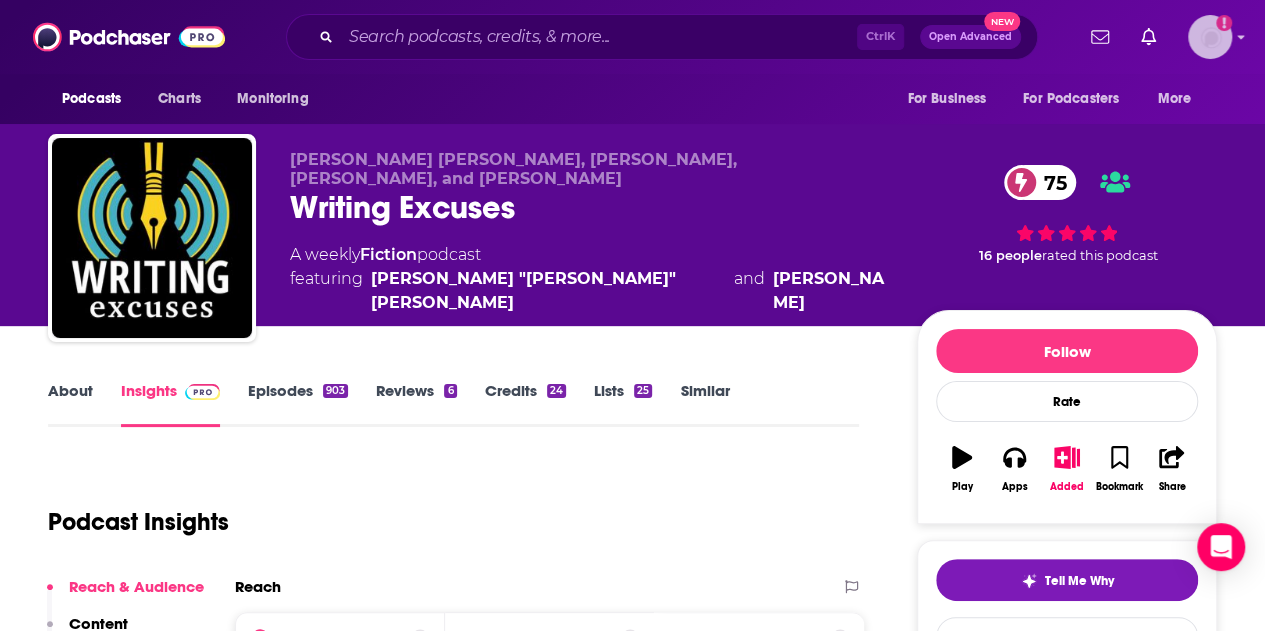 click at bounding box center (1210, 37) 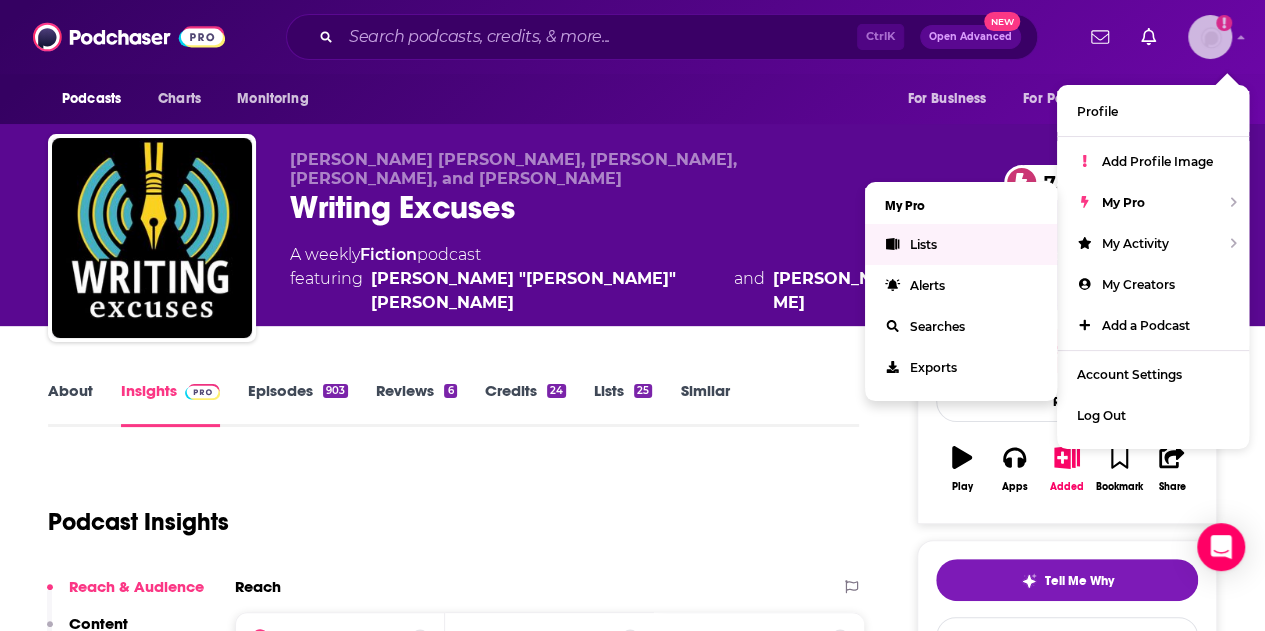 click on "Lists" at bounding box center [961, 244] 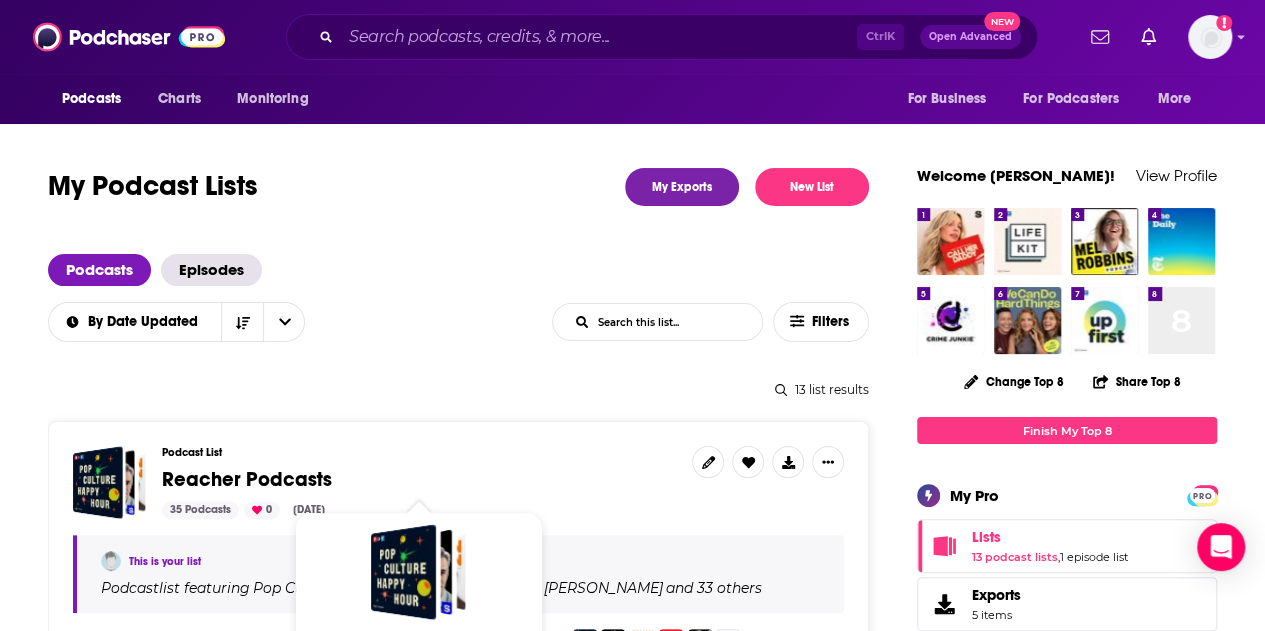 click on "Reacher Podcasts" at bounding box center (247, 479) 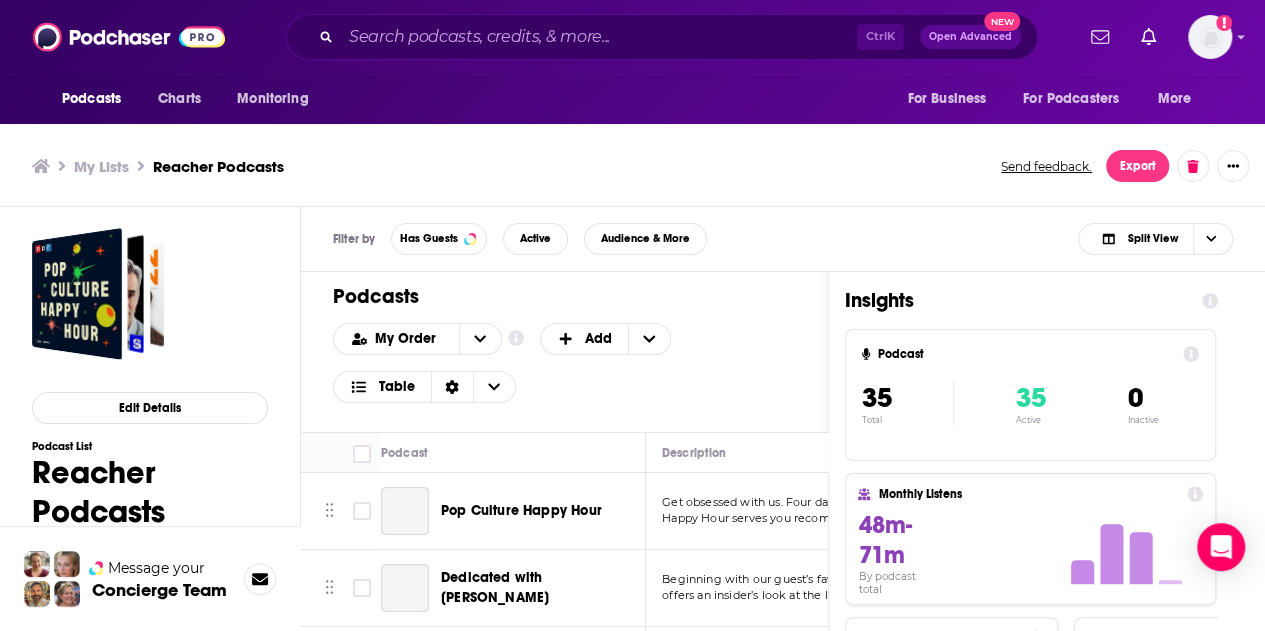 scroll, scrollTop: 6, scrollLeft: 0, axis: vertical 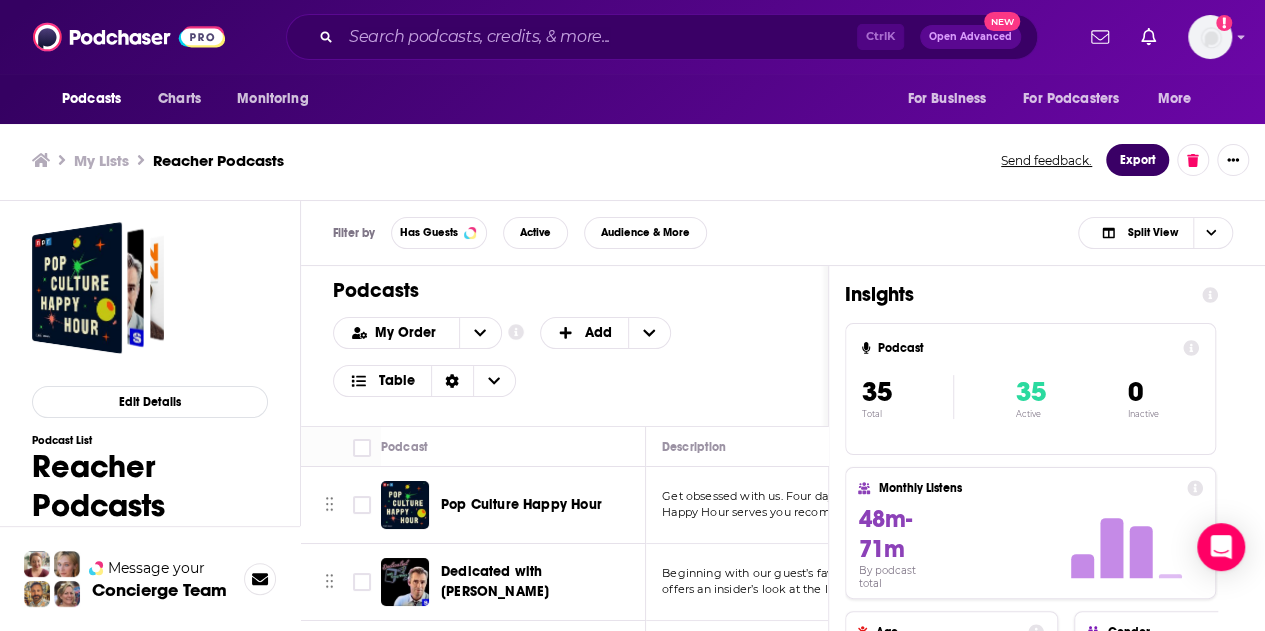 click on "Export" at bounding box center [1137, 160] 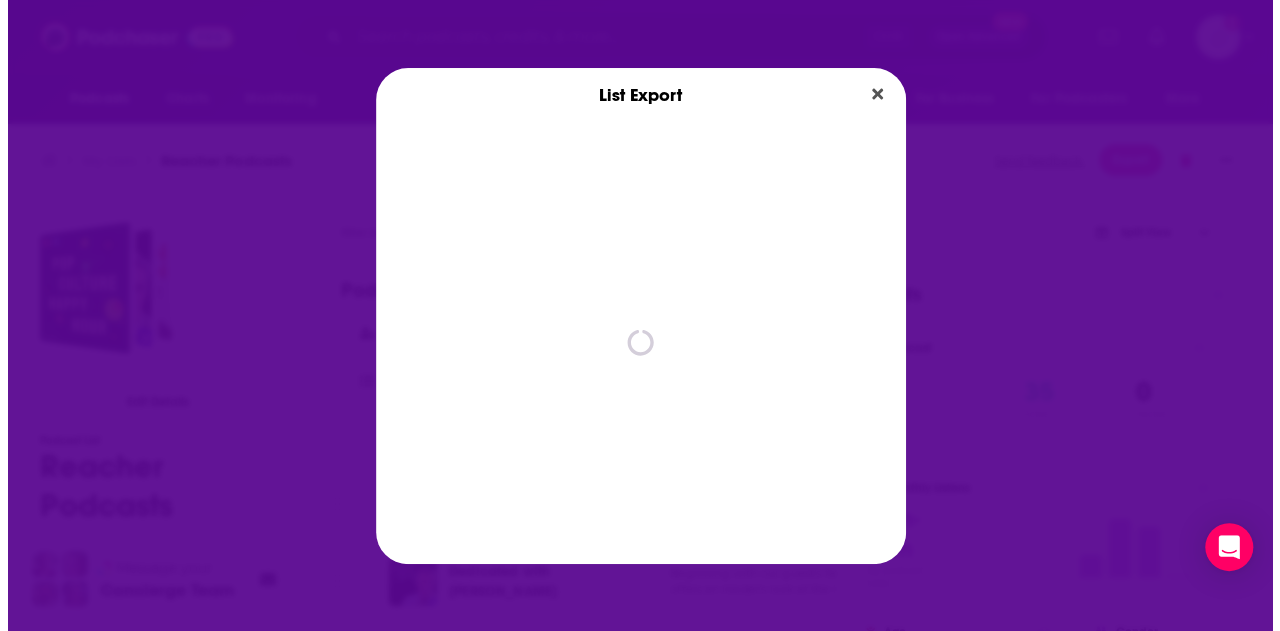 scroll, scrollTop: 0, scrollLeft: 0, axis: both 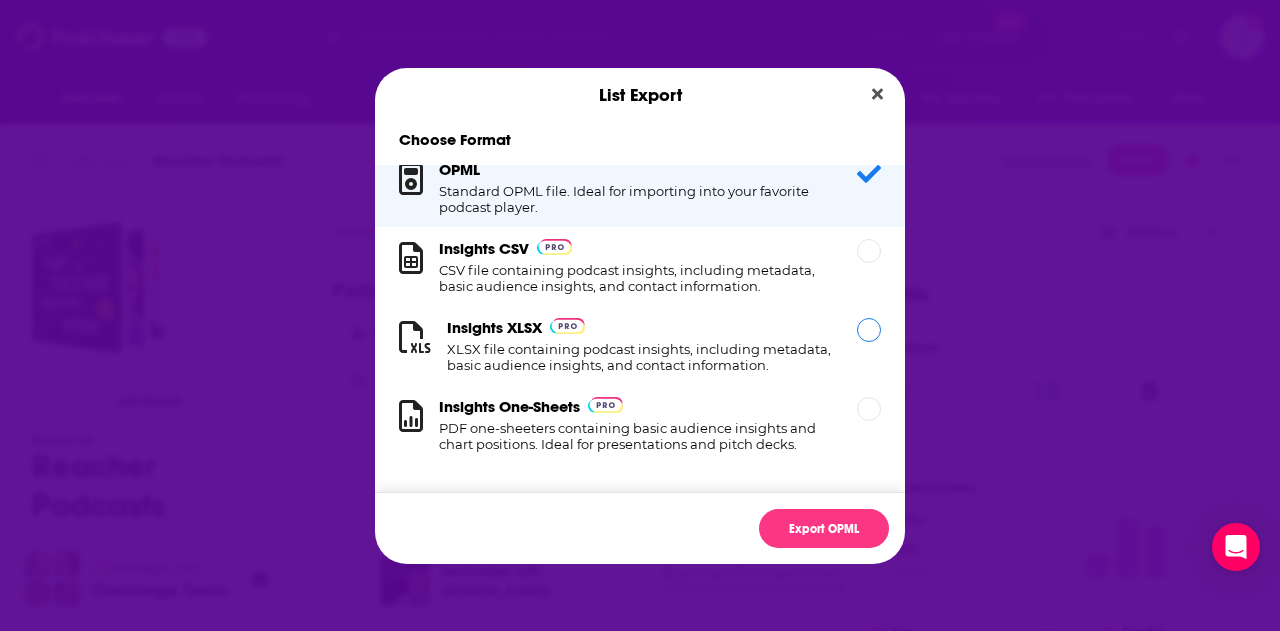 click at bounding box center [869, 330] 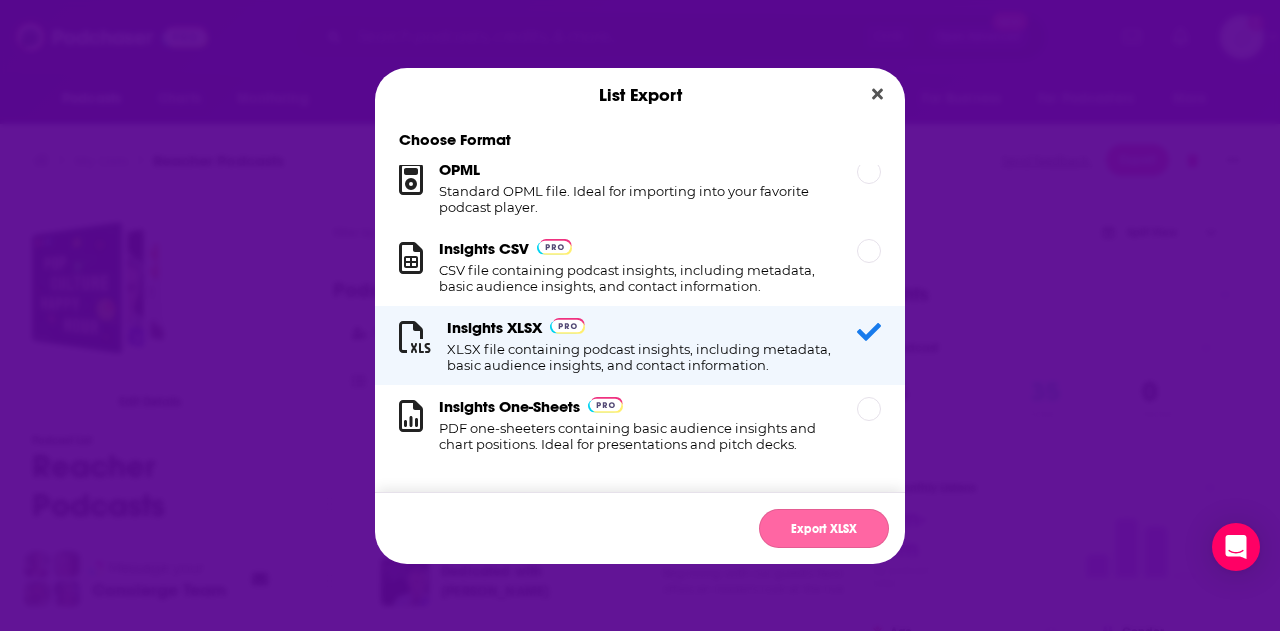 click on "Export XLSX" at bounding box center [824, 528] 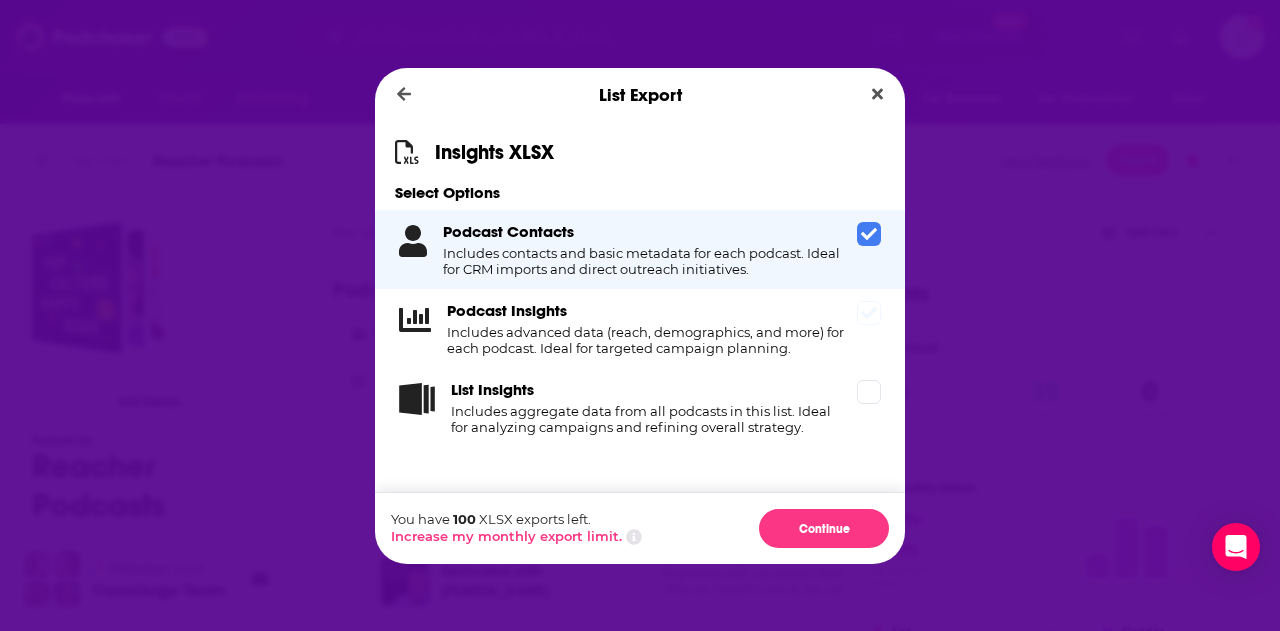 click 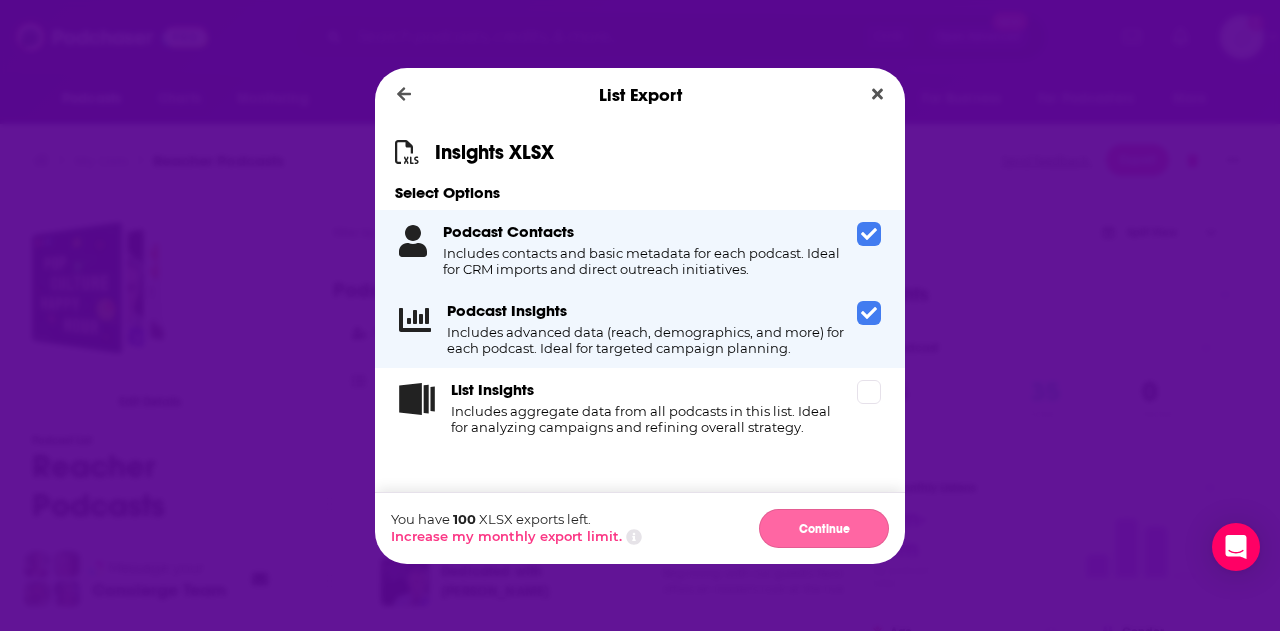 click on "Continue" at bounding box center (824, 528) 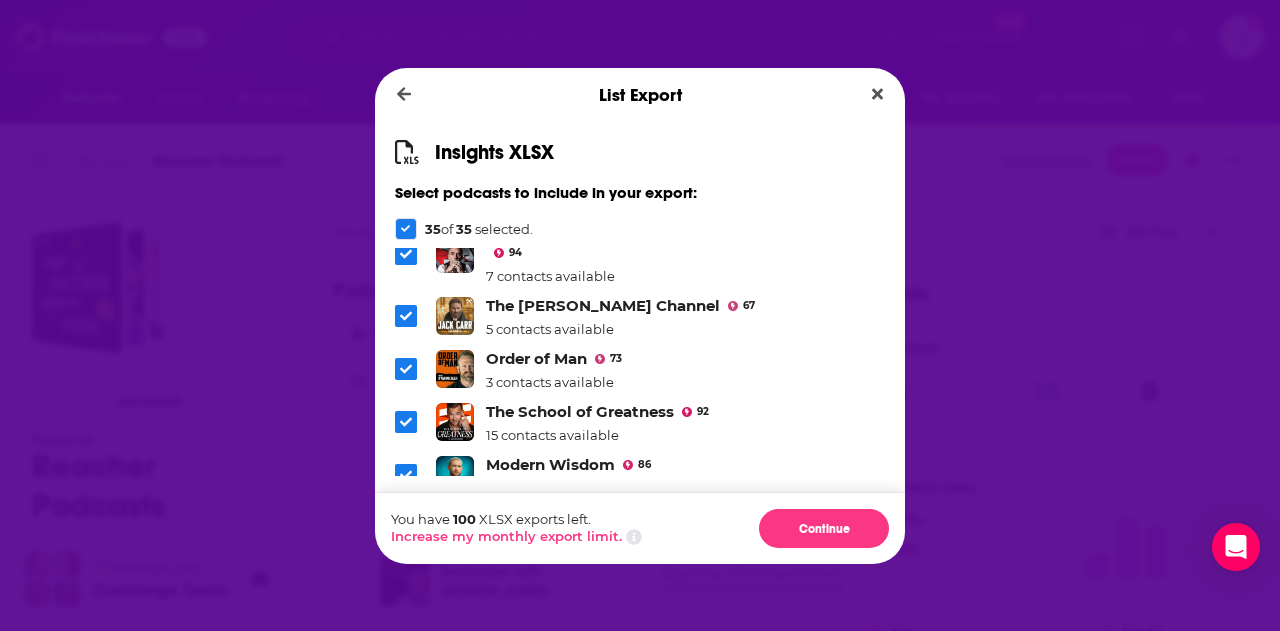 scroll, scrollTop: 824, scrollLeft: 0, axis: vertical 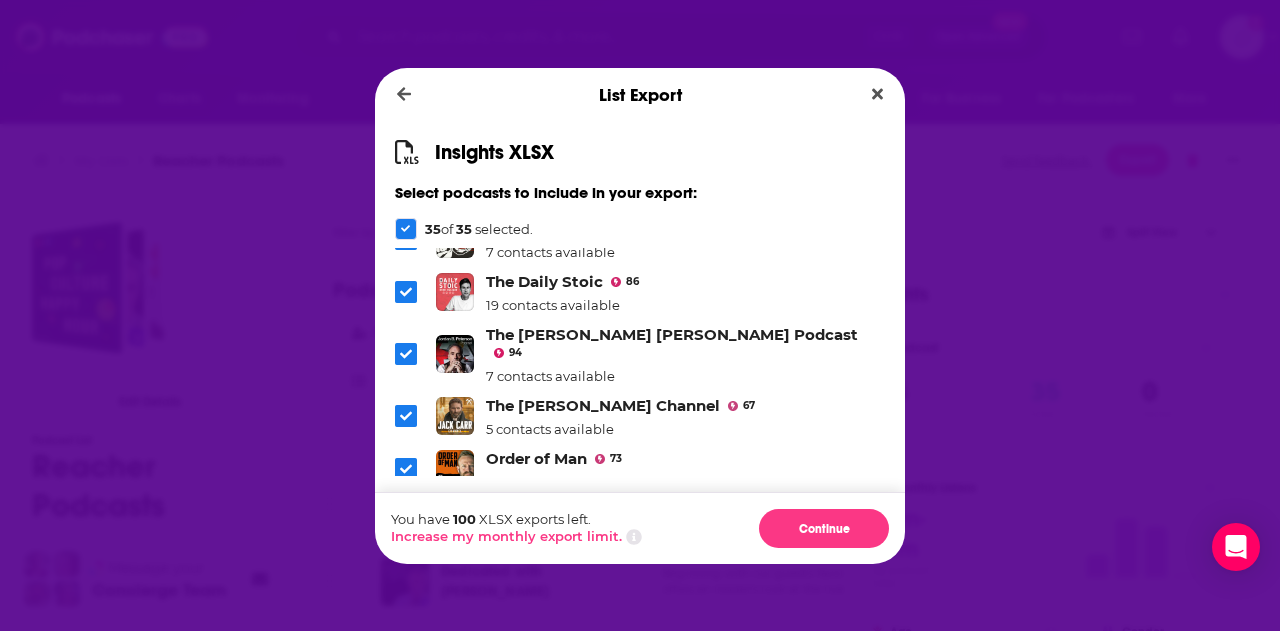 drag, startPoint x: 405, startPoint y: 393, endPoint x: 422, endPoint y: 392, distance: 17.029387 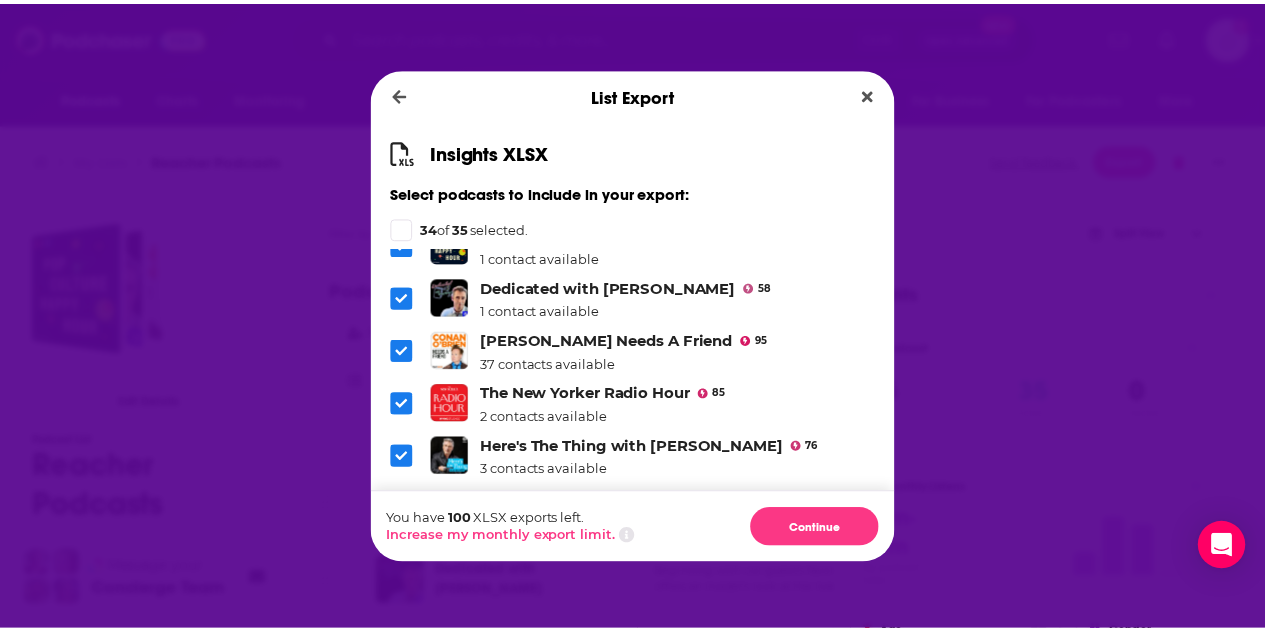scroll, scrollTop: 0, scrollLeft: 0, axis: both 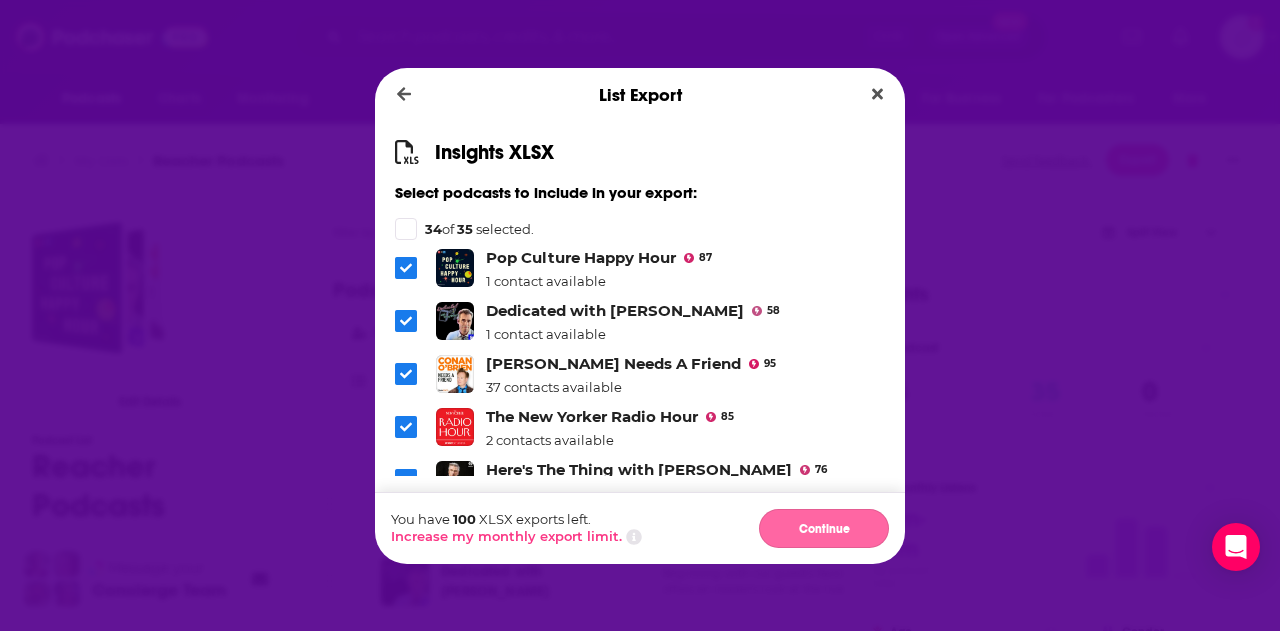 click on "Continue" at bounding box center [824, 528] 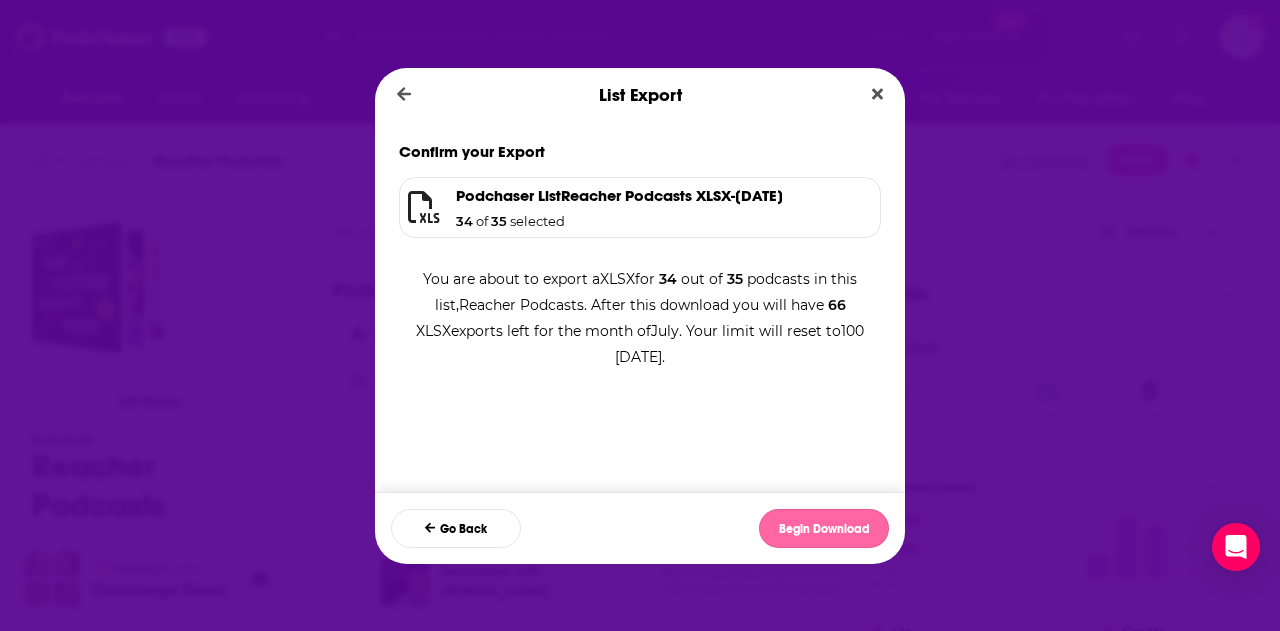 click on "Begin Download" at bounding box center (824, 528) 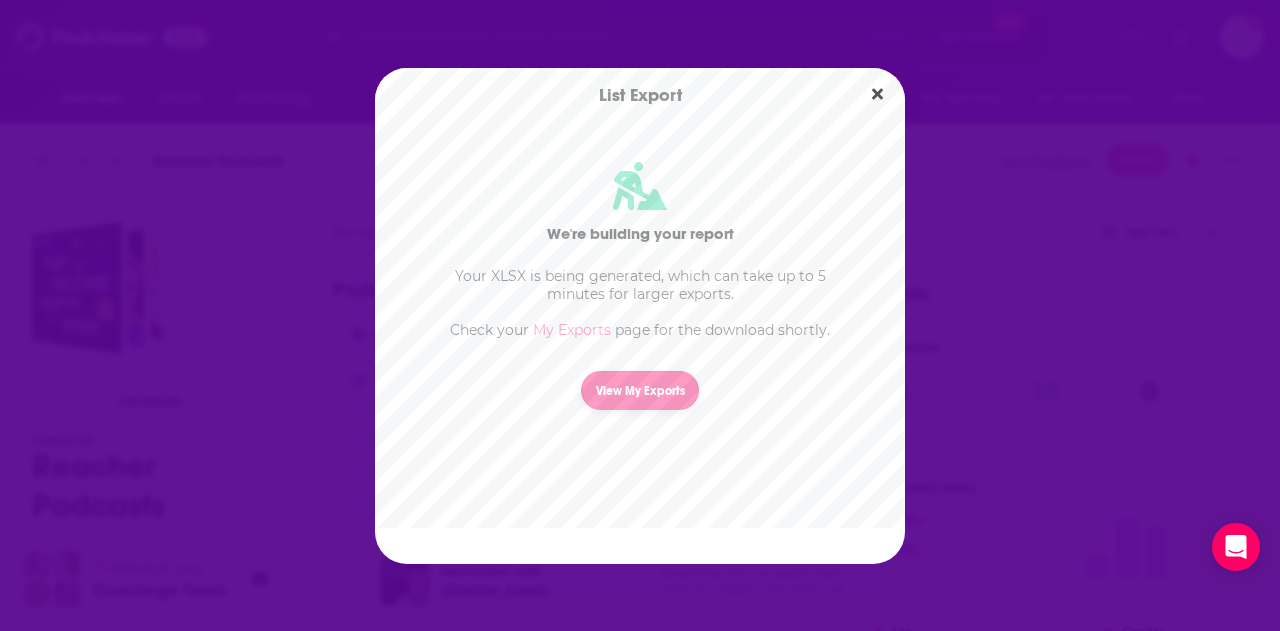 click on "View My Exports" at bounding box center (640, 390) 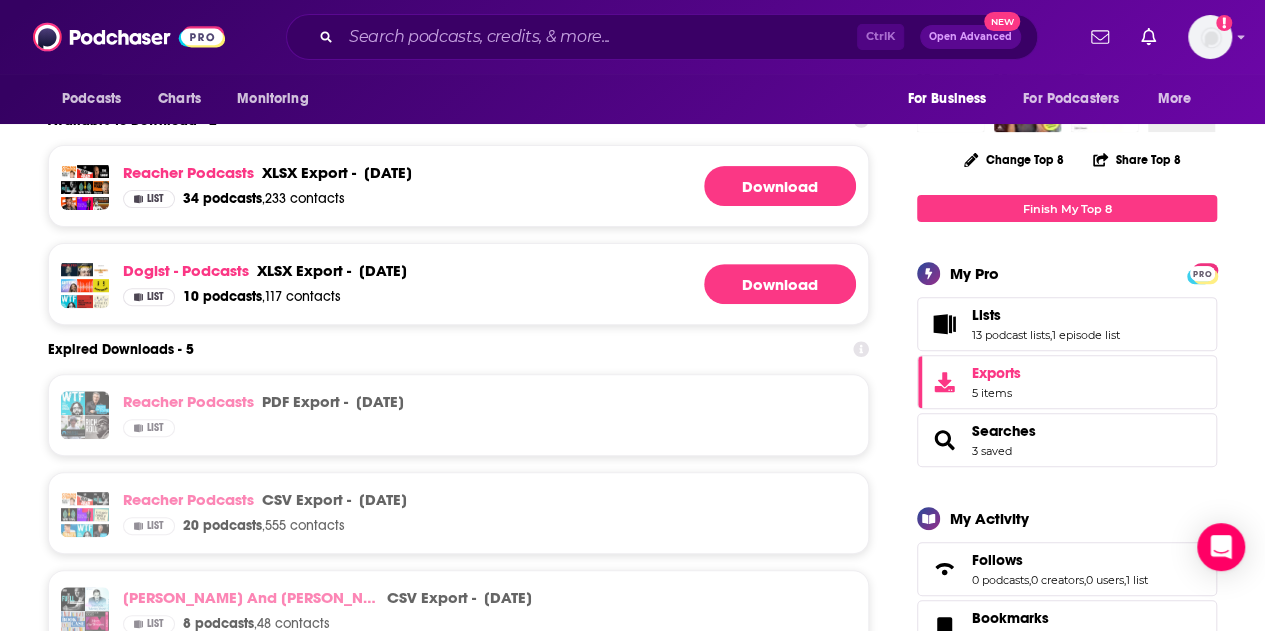 scroll, scrollTop: 200, scrollLeft: 0, axis: vertical 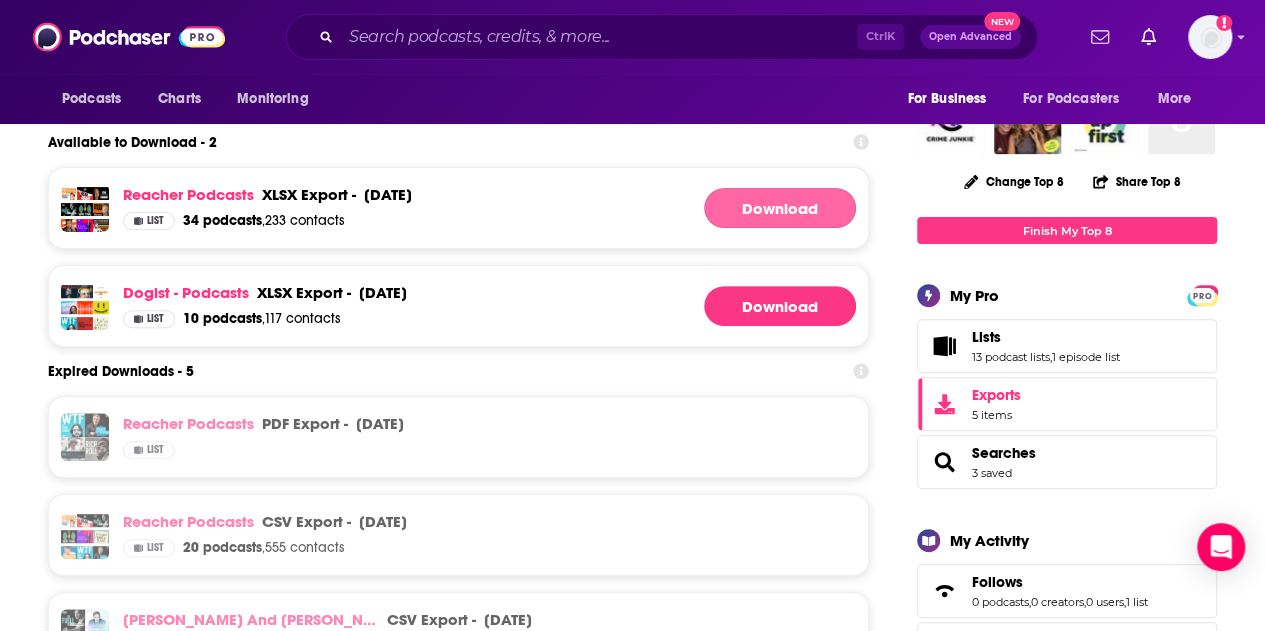 click on "Download" at bounding box center [780, 208] 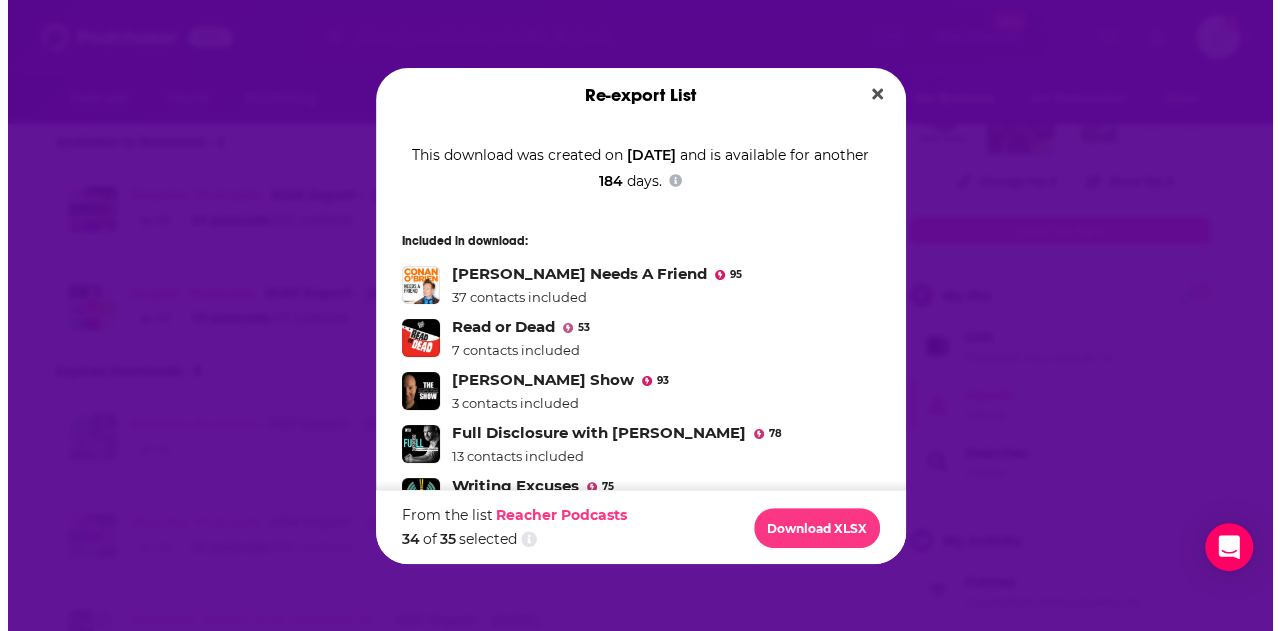 scroll, scrollTop: 0, scrollLeft: 0, axis: both 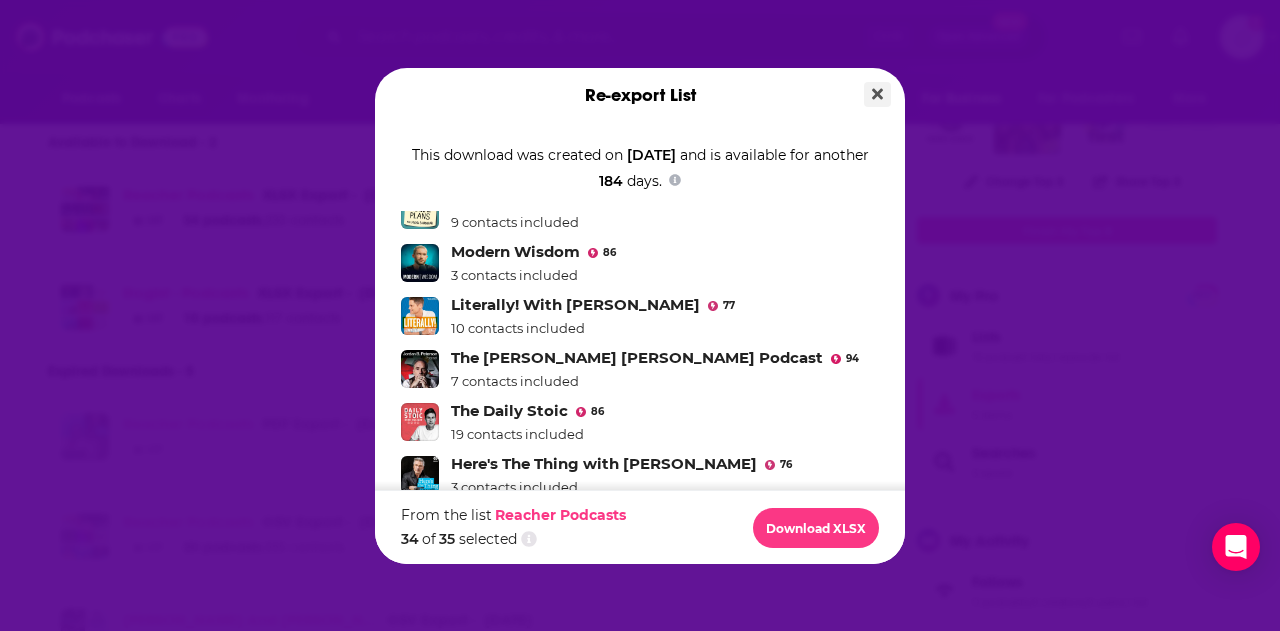 click at bounding box center (877, 94) 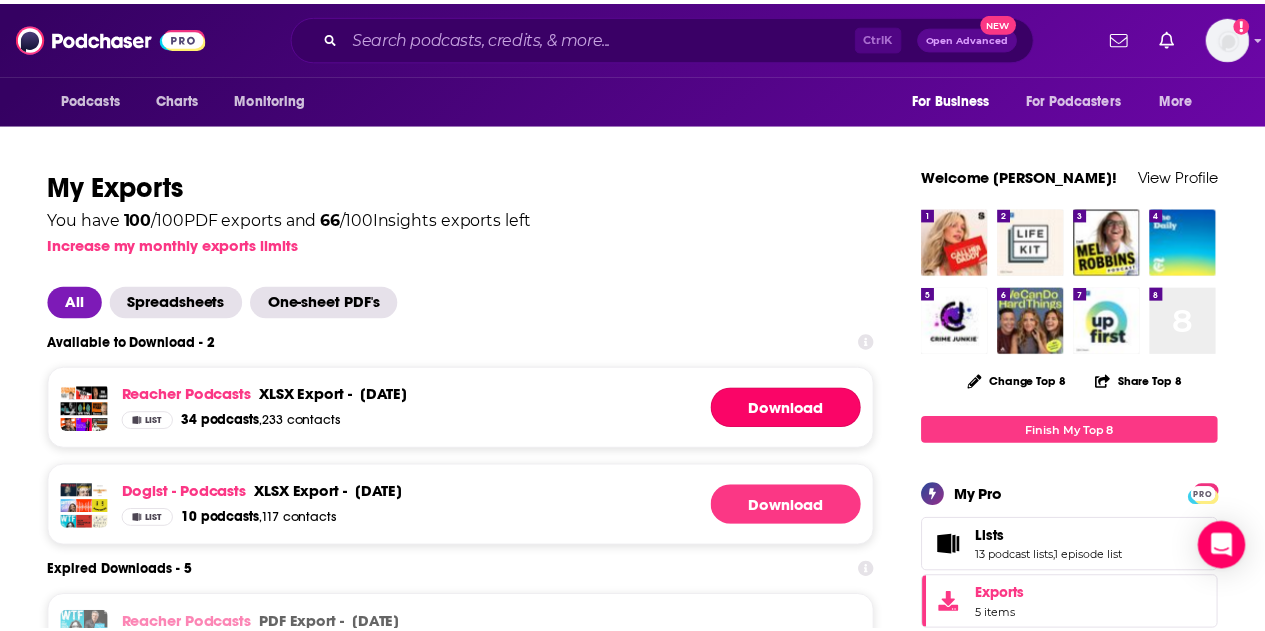 scroll, scrollTop: 200, scrollLeft: 0, axis: vertical 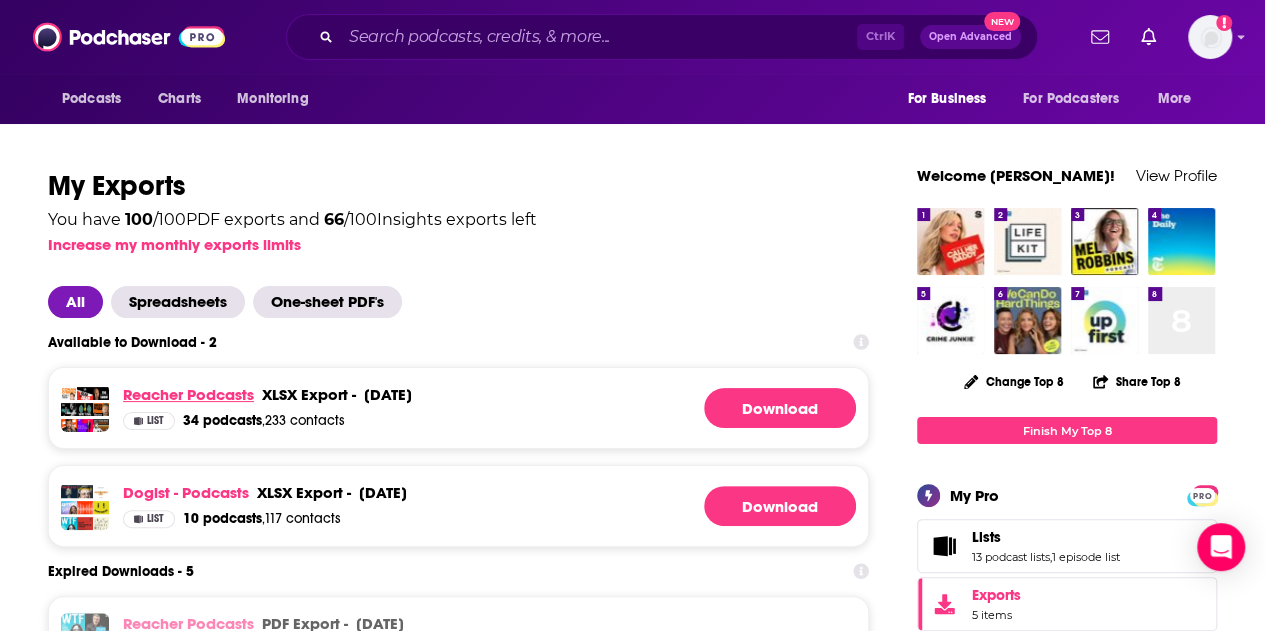 click on "Reacher Podcasts" at bounding box center [188, 394] 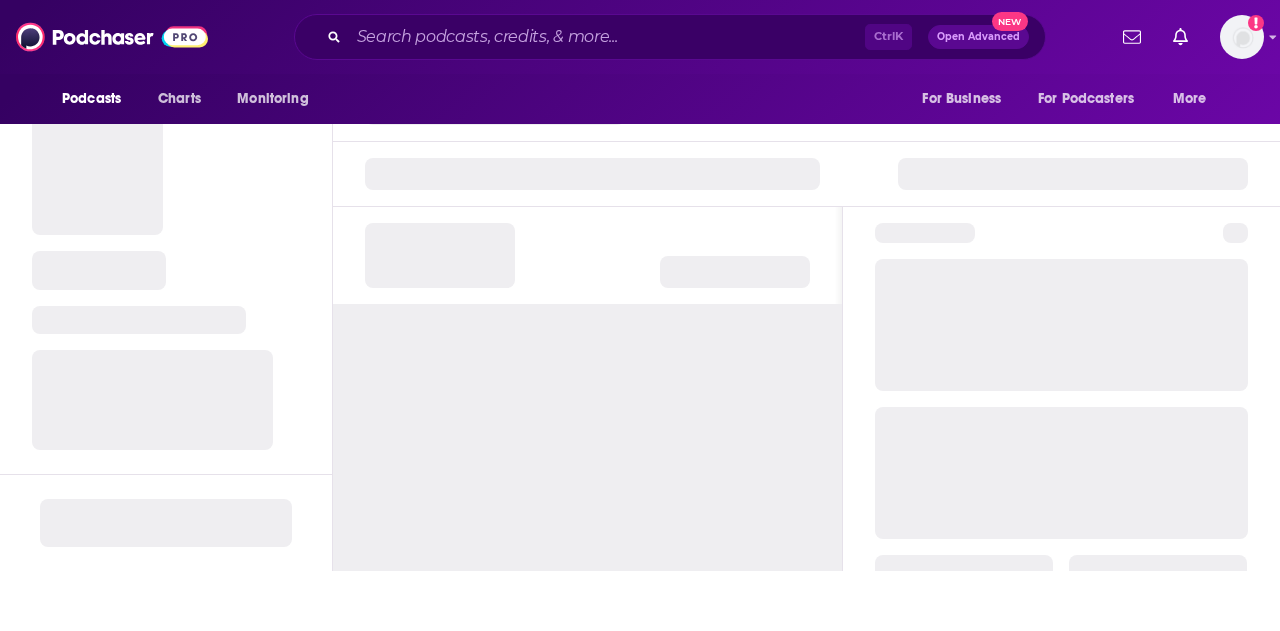 scroll, scrollTop: 0, scrollLeft: 0, axis: both 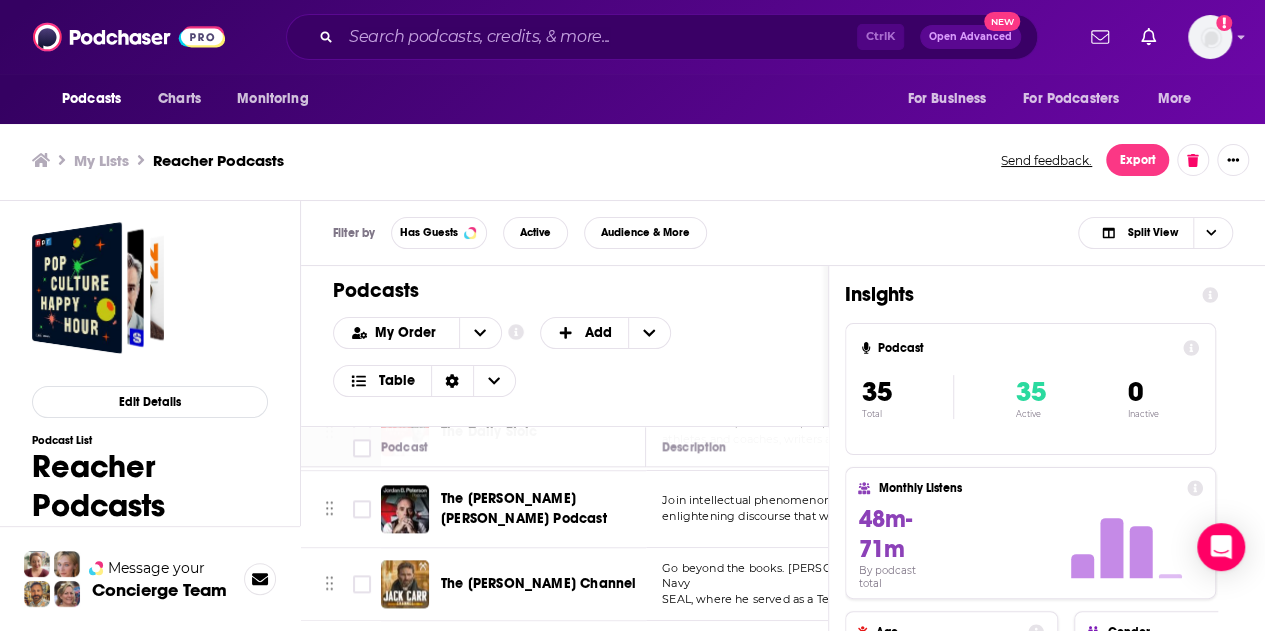click on "My Lists Reacher Podcasts Send feedback. Export" at bounding box center [632, 160] 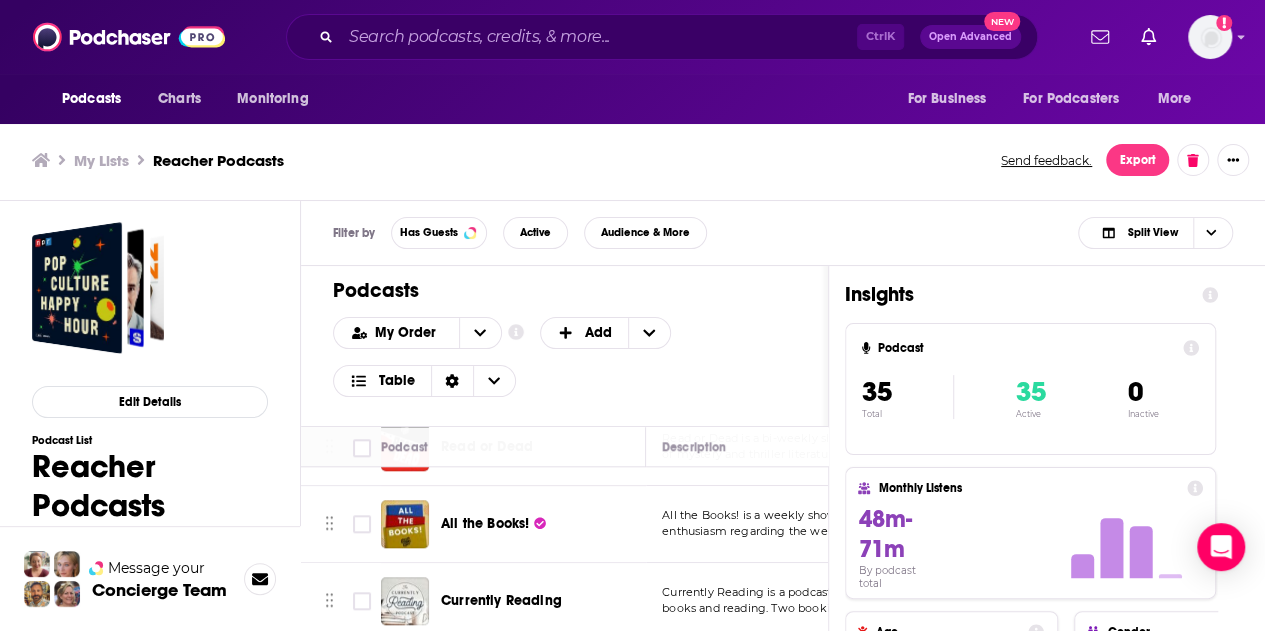 scroll, scrollTop: 0, scrollLeft: 0, axis: both 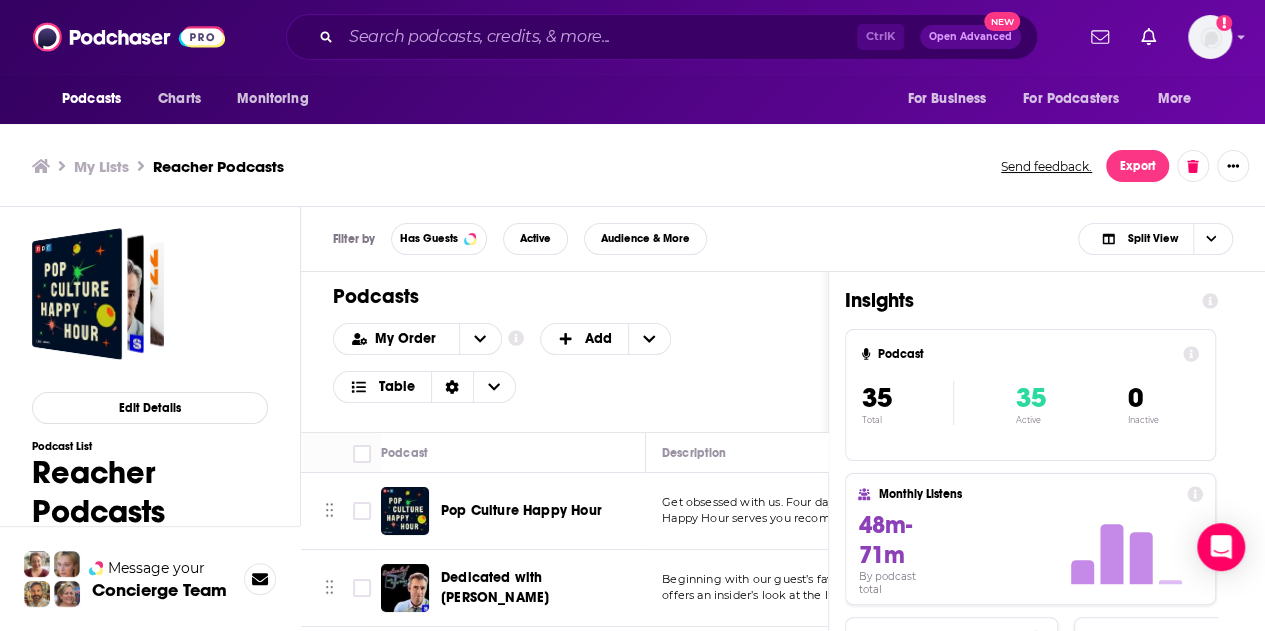 click on "My Lists Reacher Podcasts" at bounding box center [505, 166] 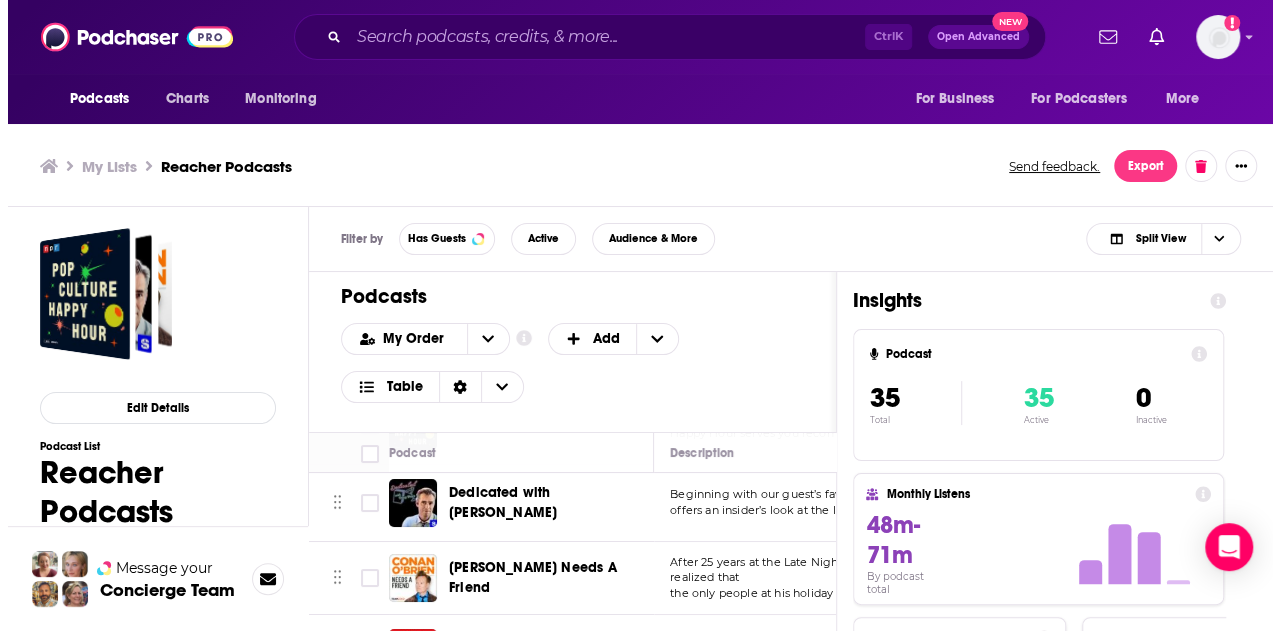 scroll, scrollTop: 100, scrollLeft: 0, axis: vertical 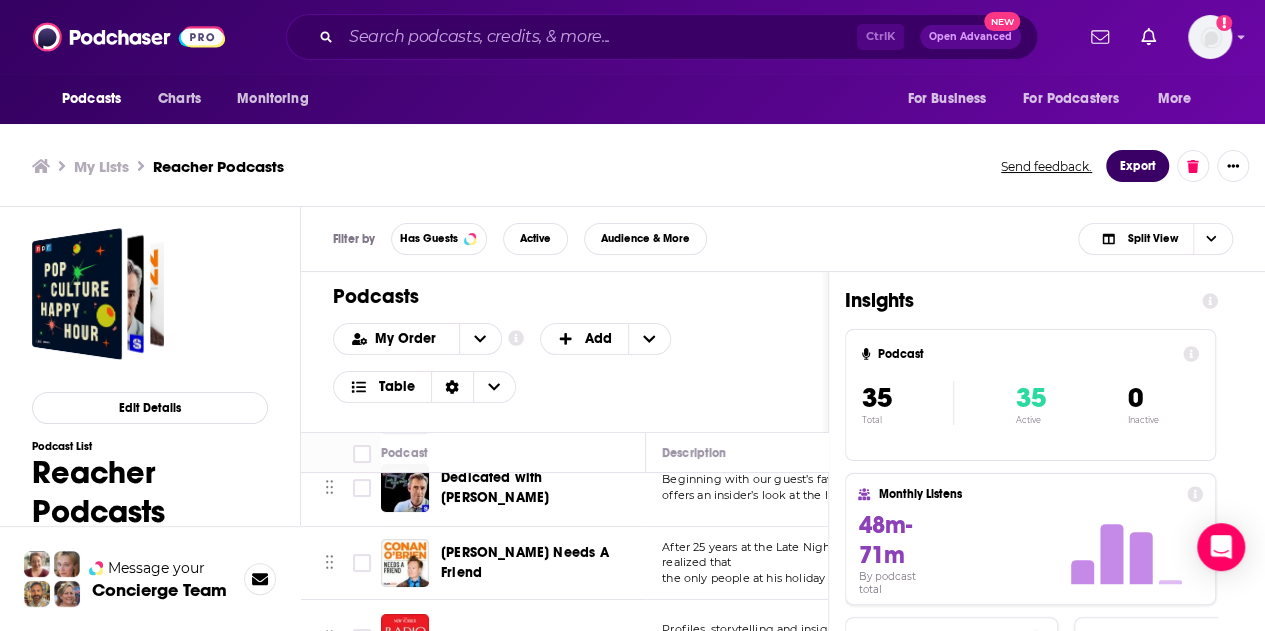 click on "Export" at bounding box center (1137, 166) 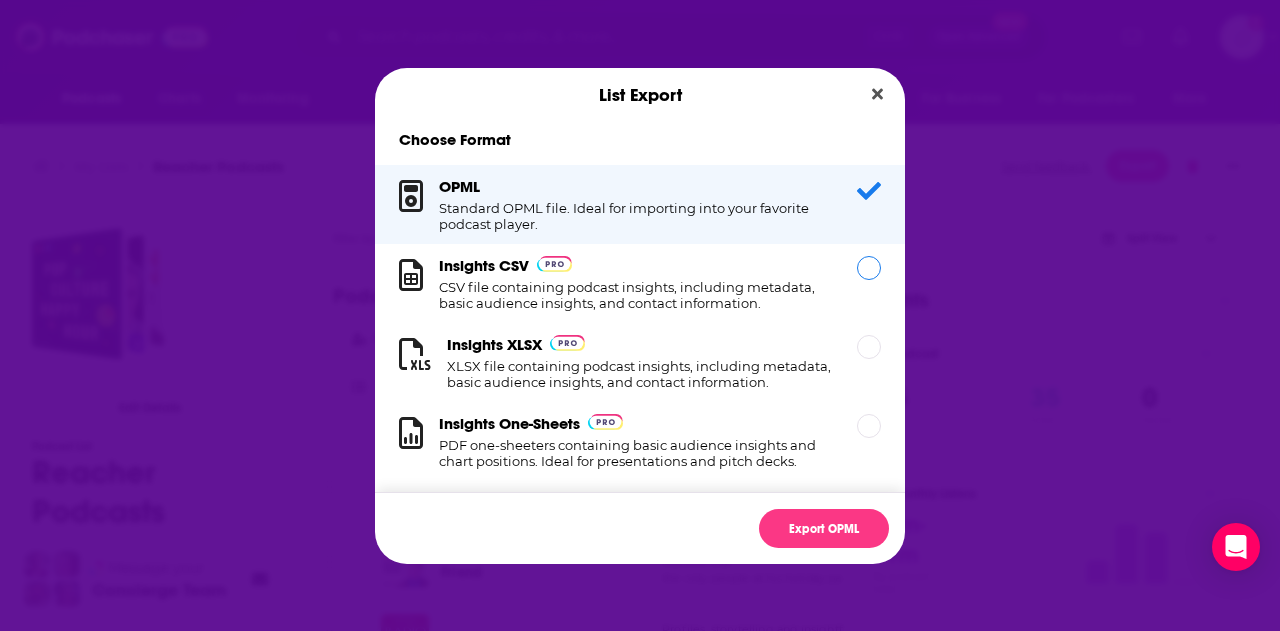 click at bounding box center [869, 268] 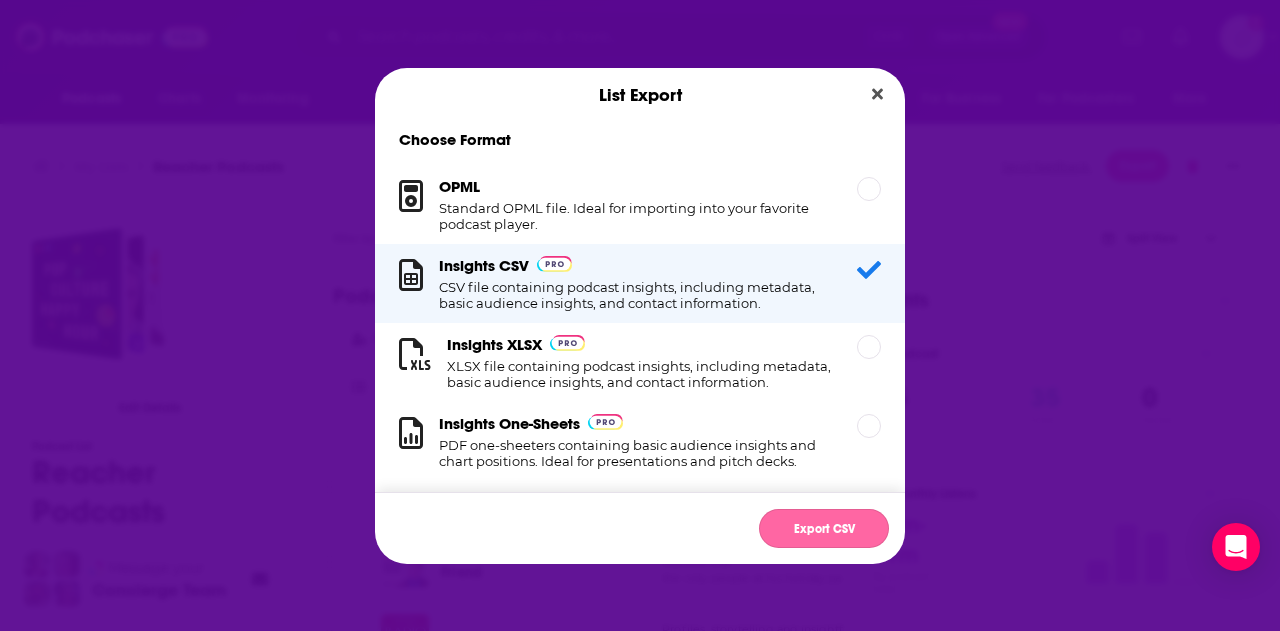 click on "Export CSV" at bounding box center [824, 528] 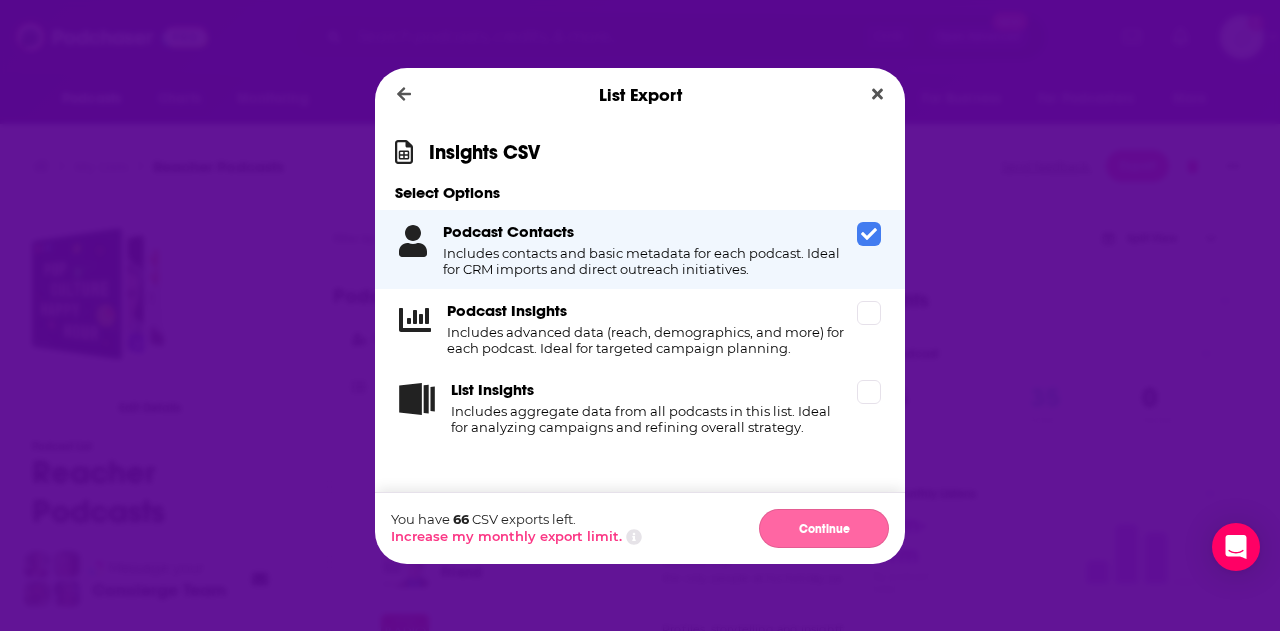 click on "Continue" at bounding box center [824, 528] 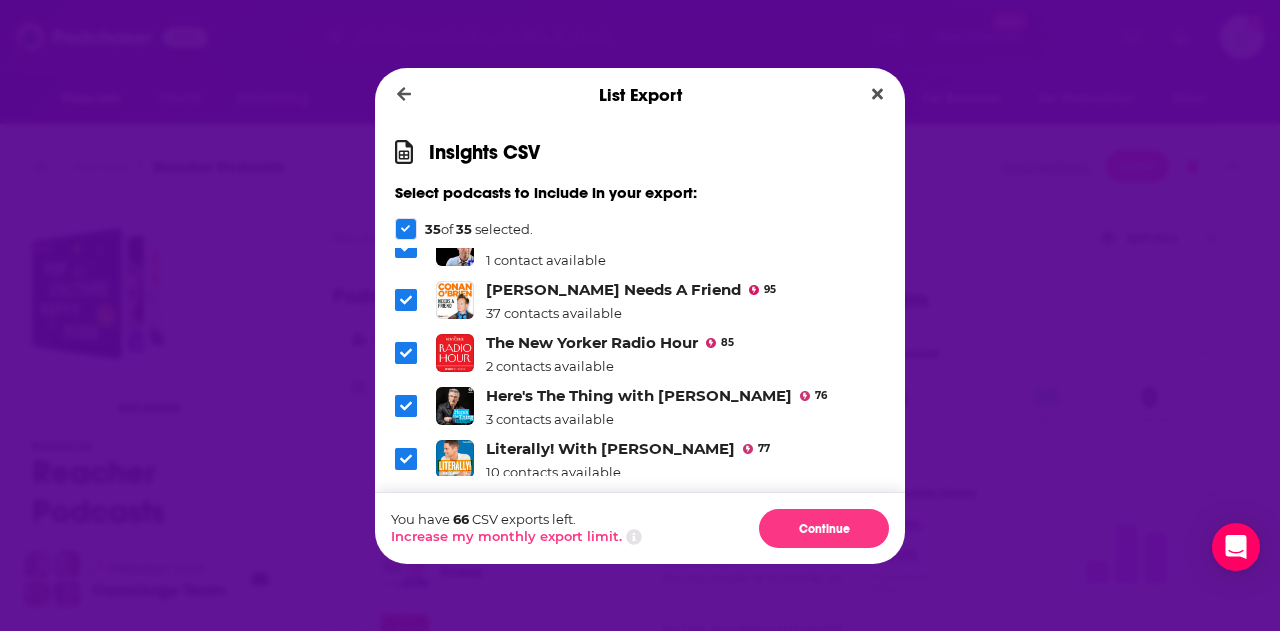 scroll, scrollTop: 100, scrollLeft: 0, axis: vertical 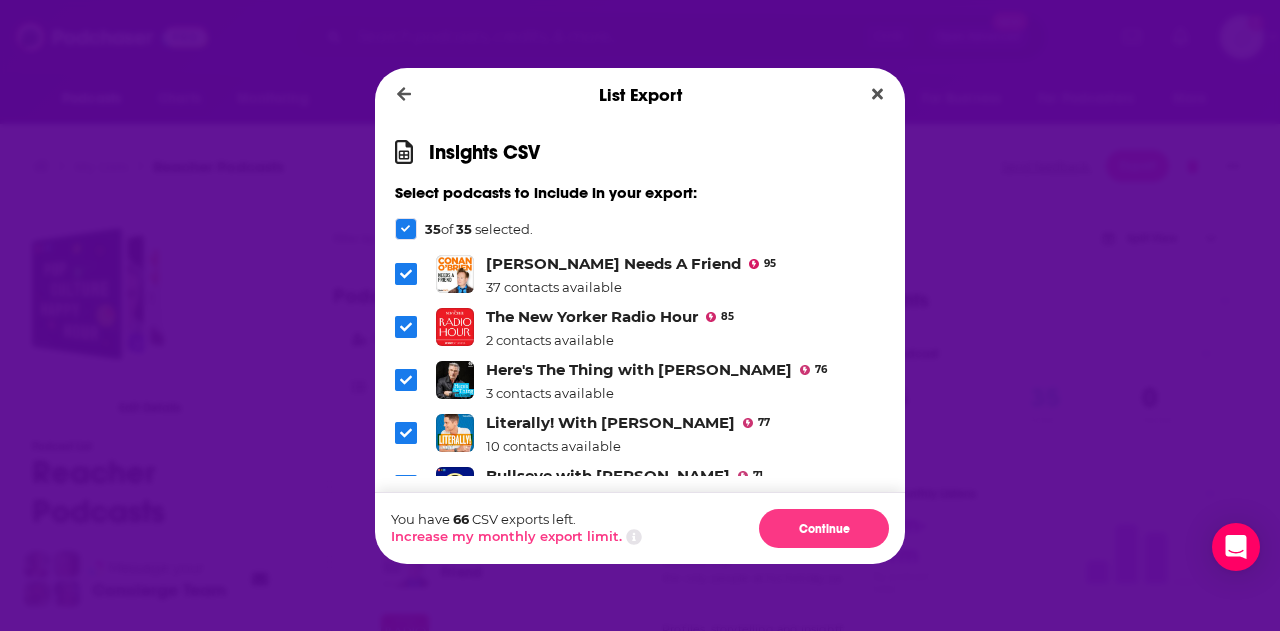 click 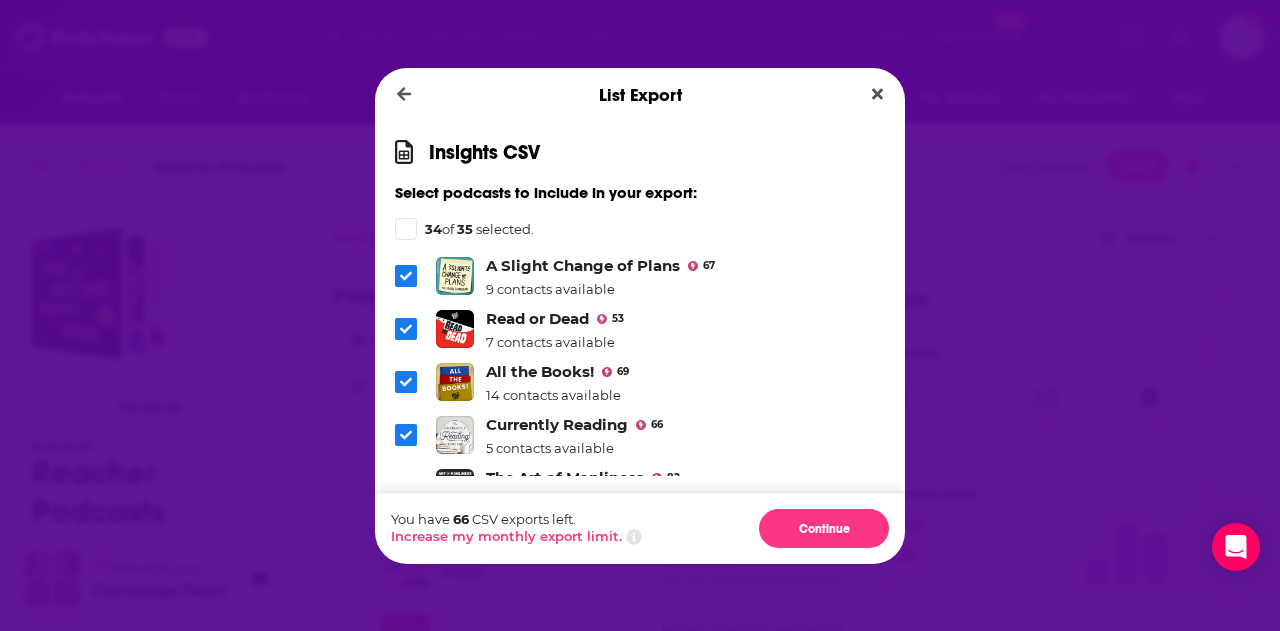 scroll, scrollTop: 600, scrollLeft: 0, axis: vertical 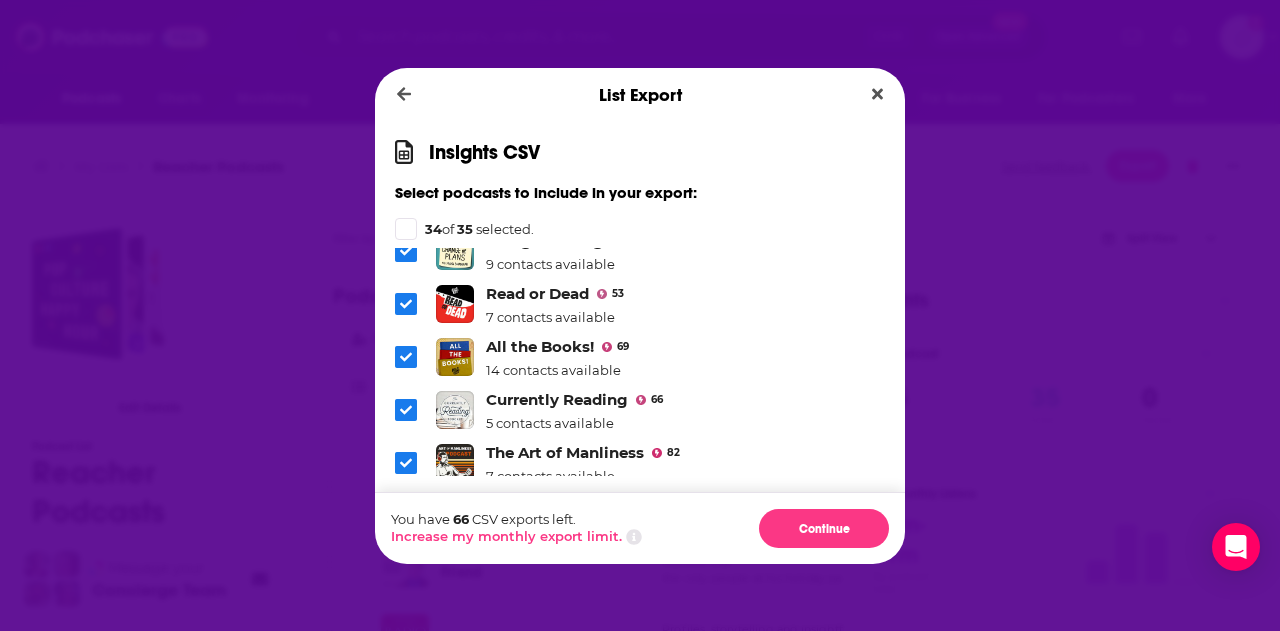 click 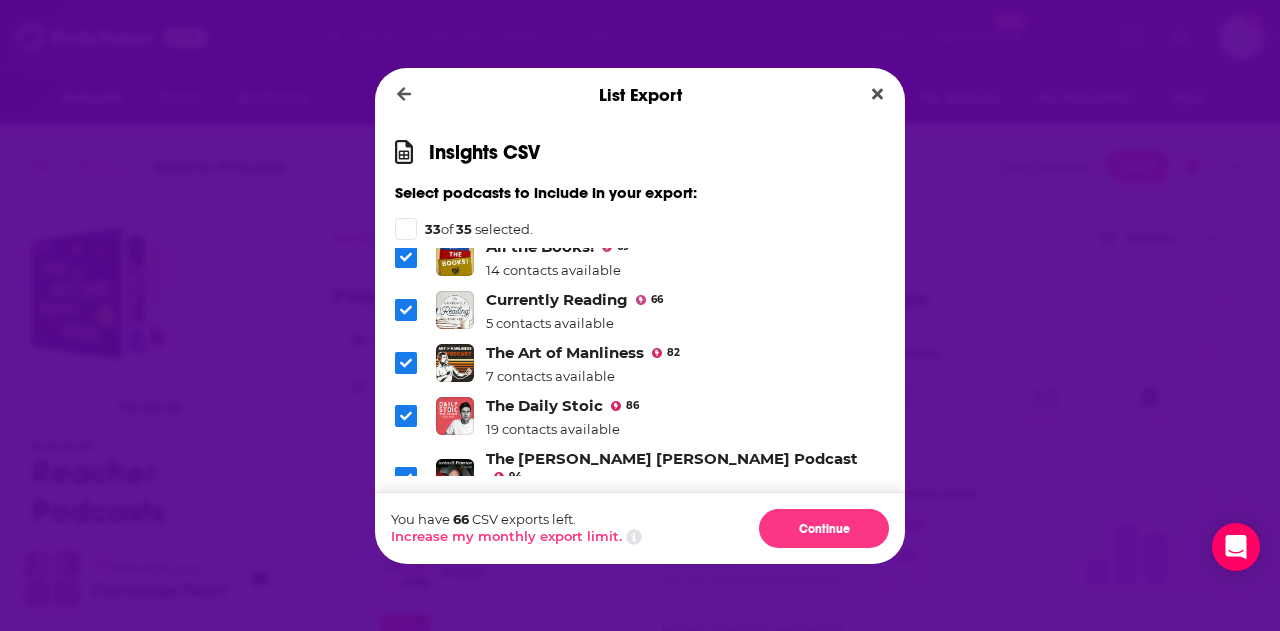 scroll, scrollTop: 800, scrollLeft: 0, axis: vertical 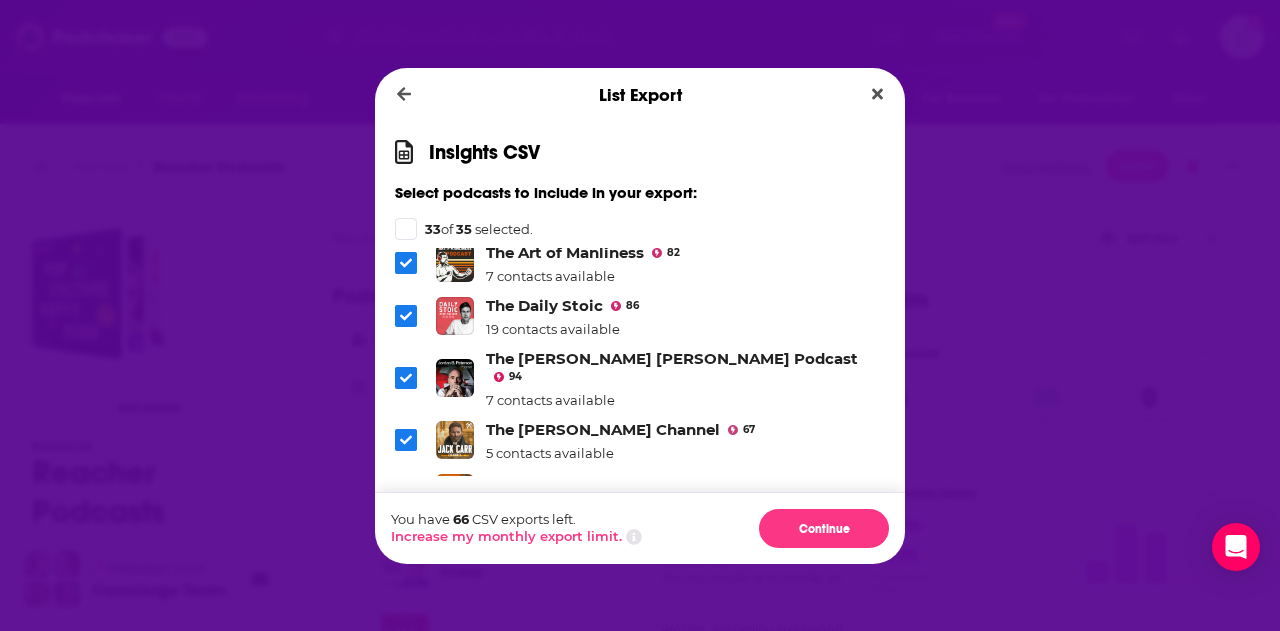 click 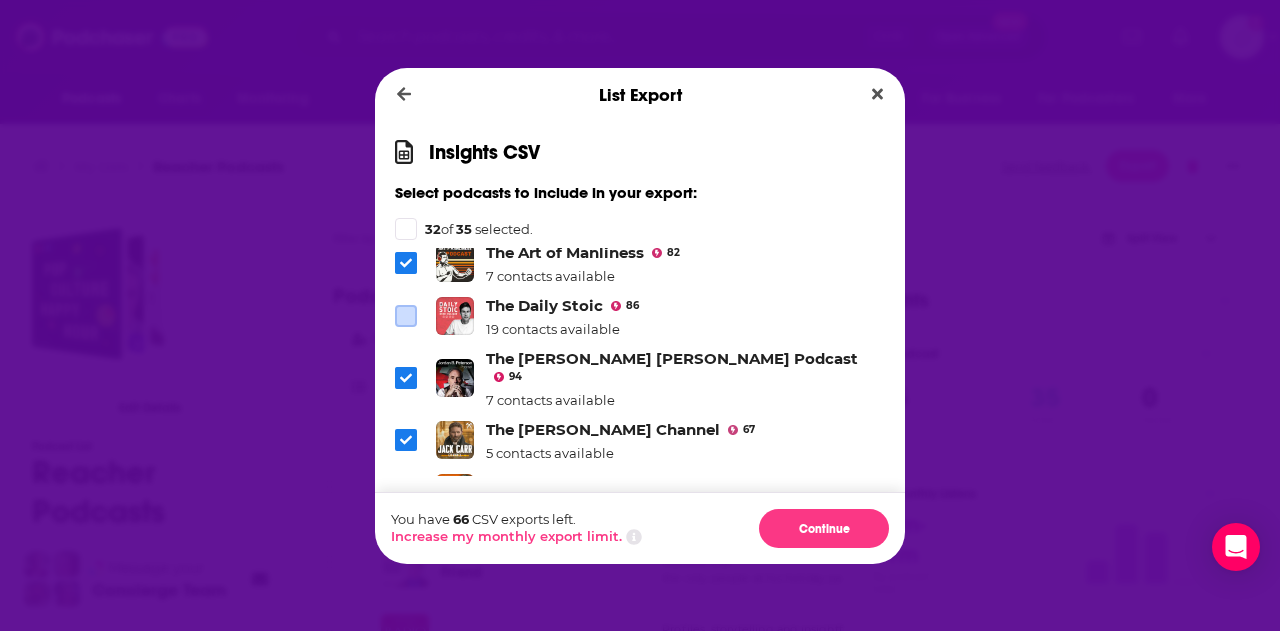 click 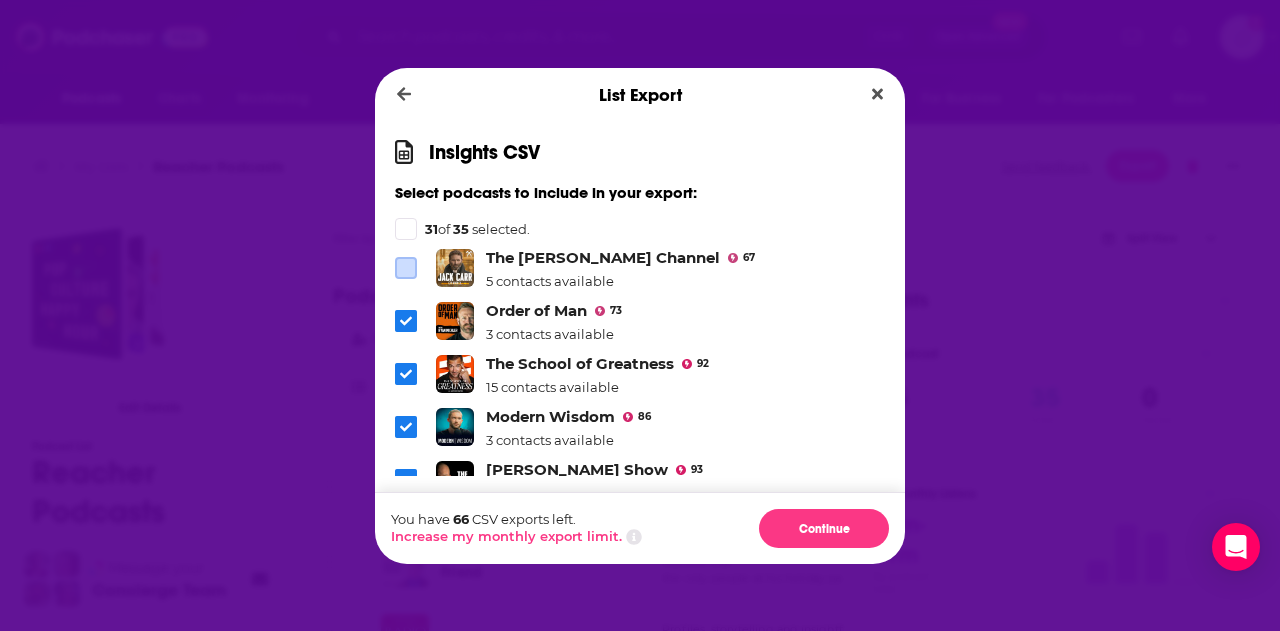 scroll, scrollTop: 1000, scrollLeft: 0, axis: vertical 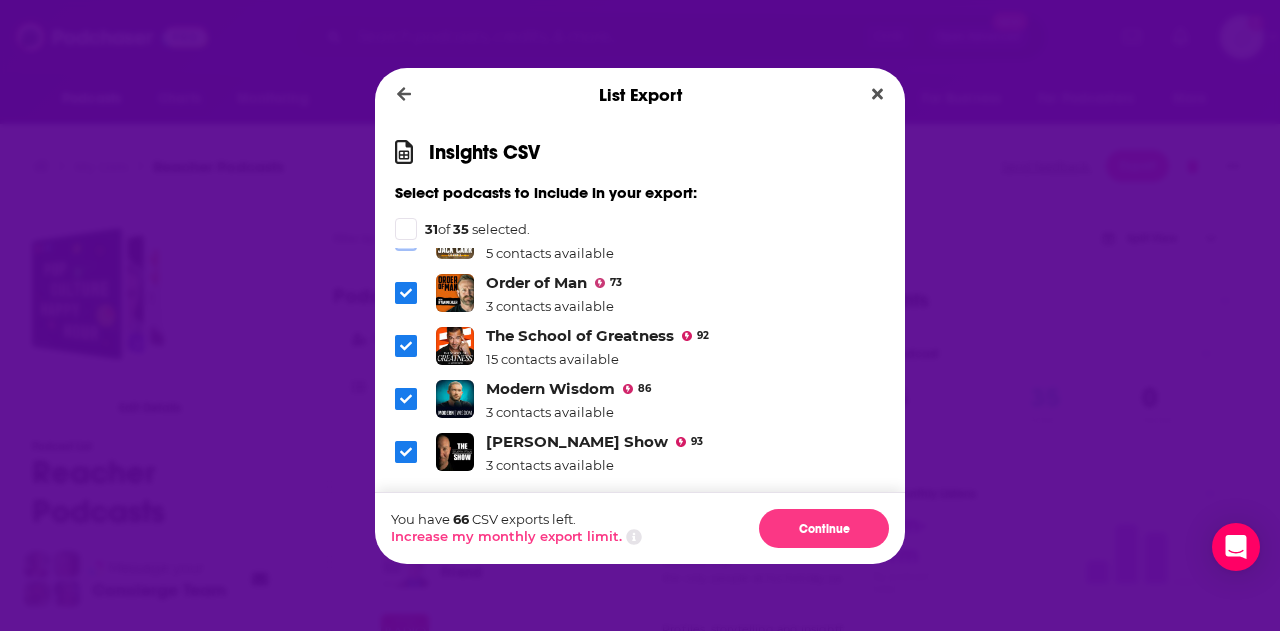 click 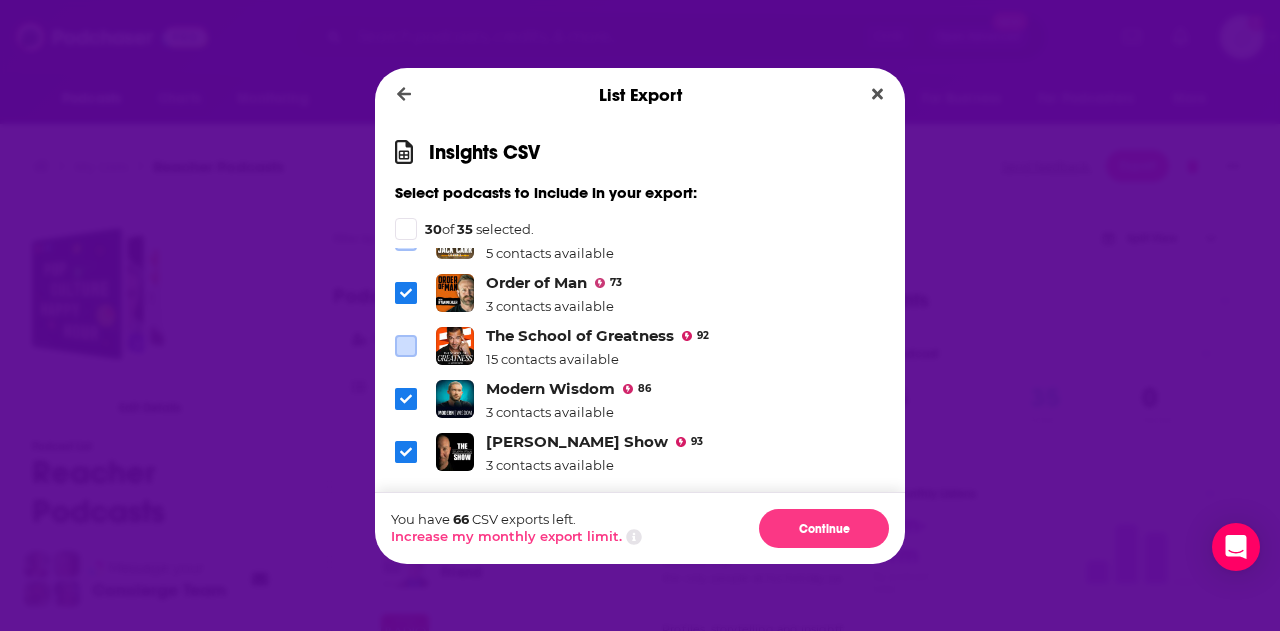 click 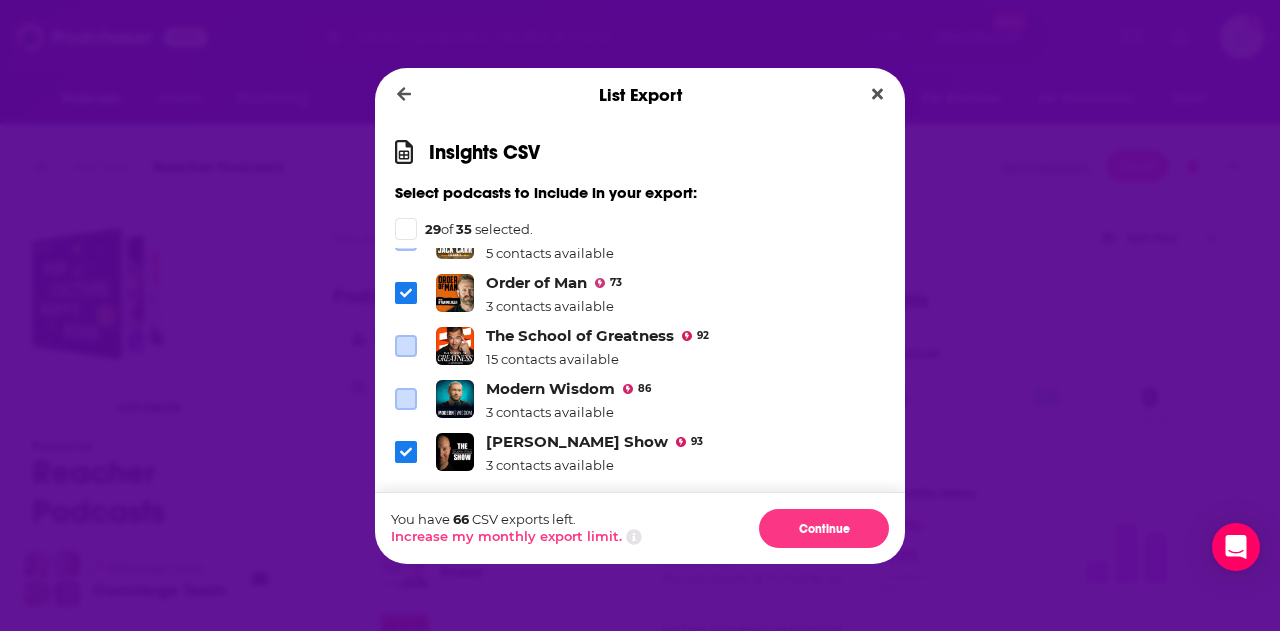 click 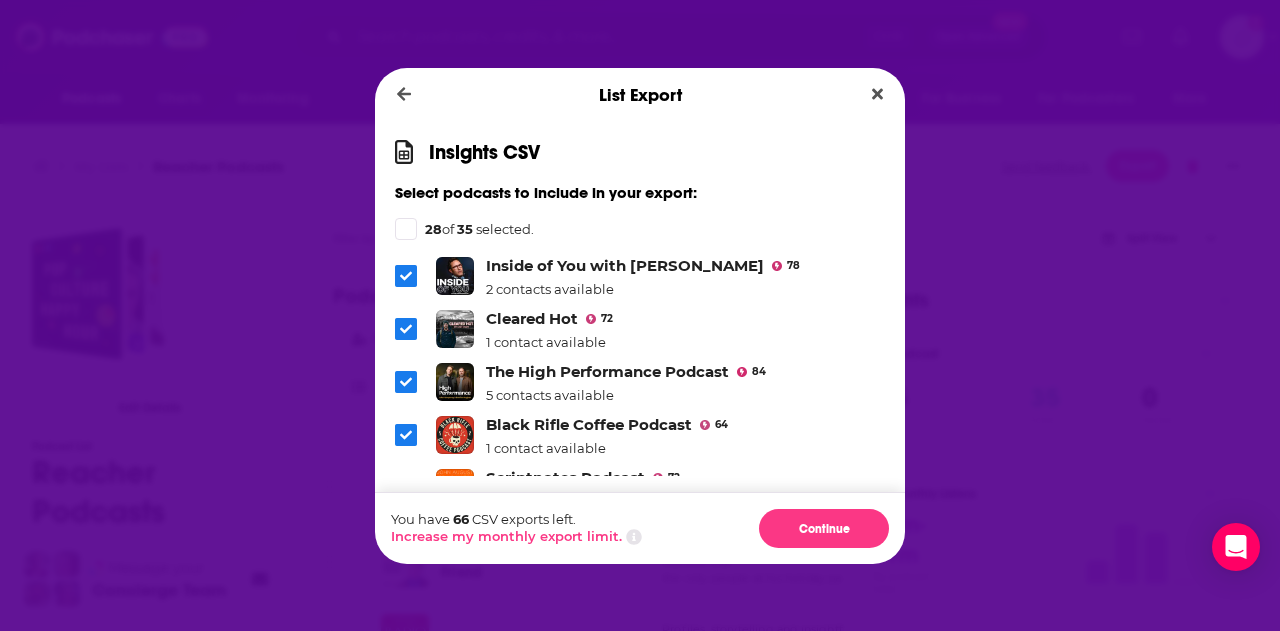 scroll, scrollTop: 1400, scrollLeft: 0, axis: vertical 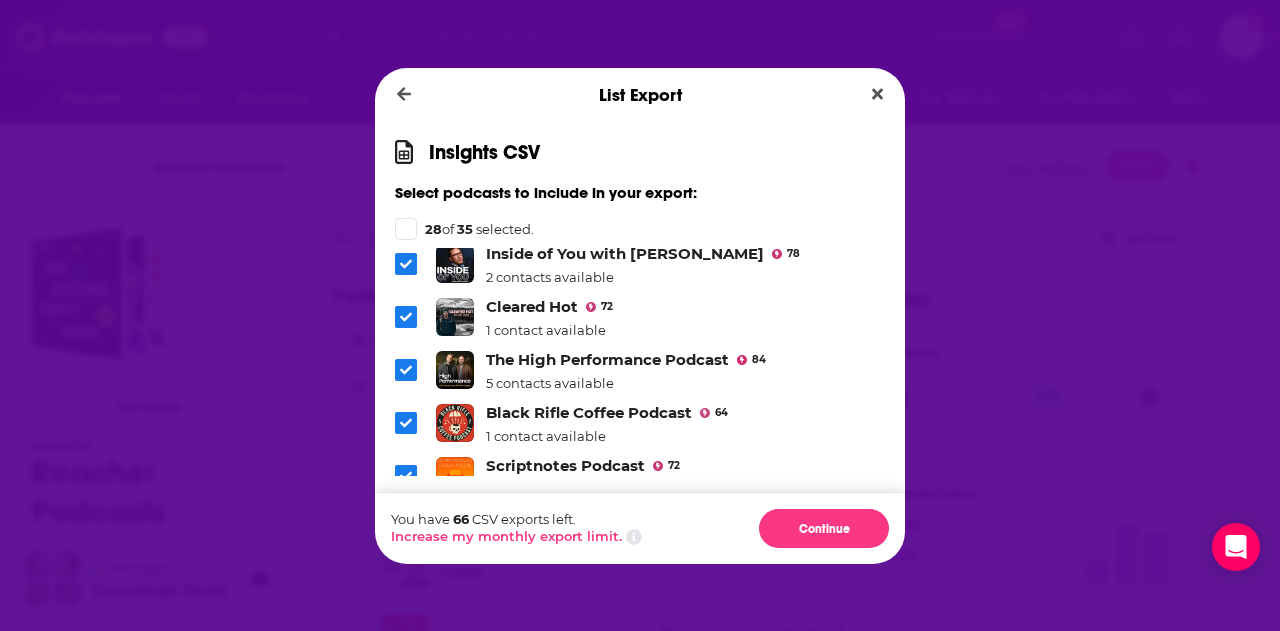 click 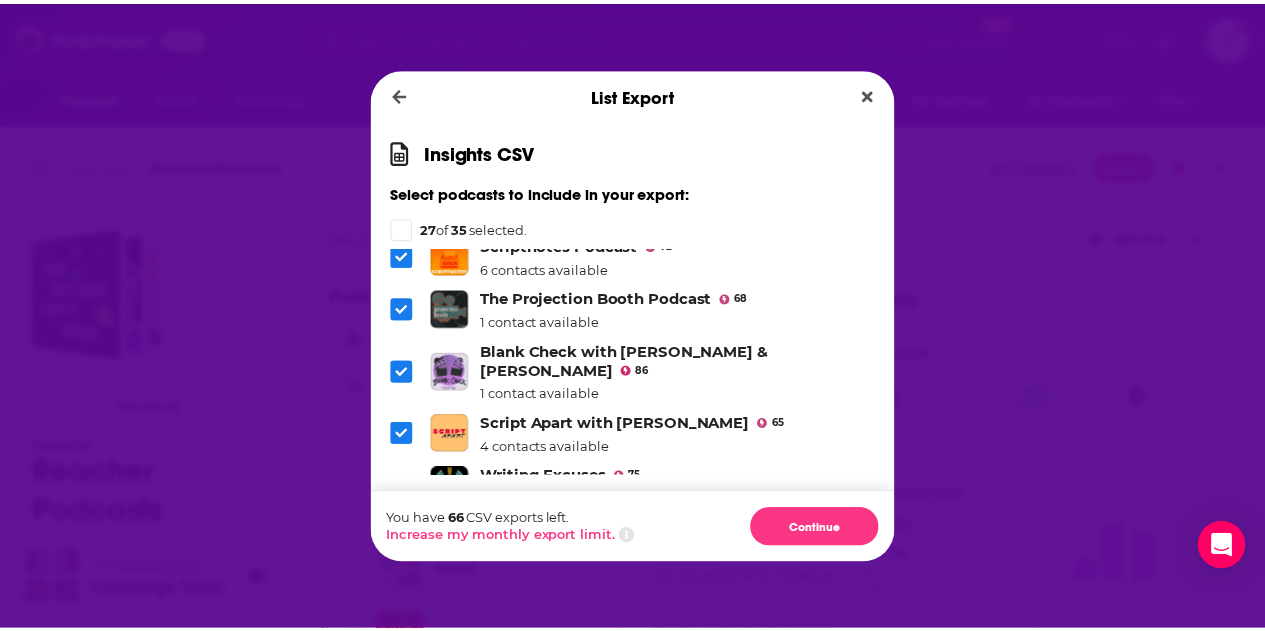scroll, scrollTop: 1624, scrollLeft: 0, axis: vertical 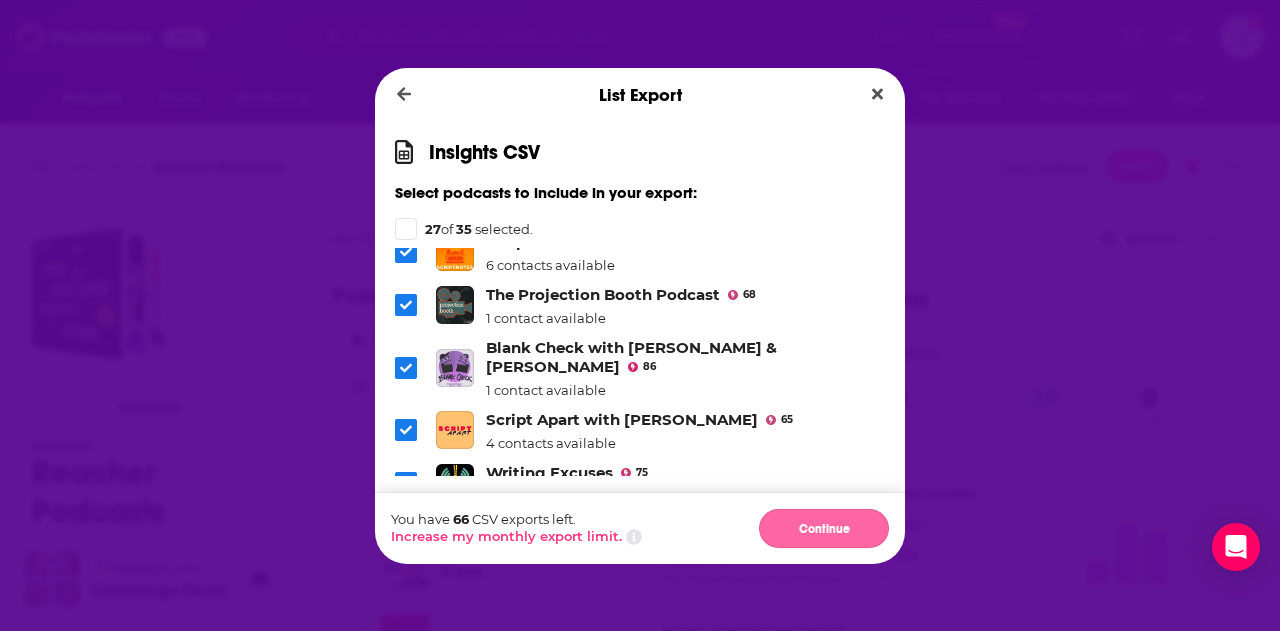 click on "Continue" at bounding box center [824, 528] 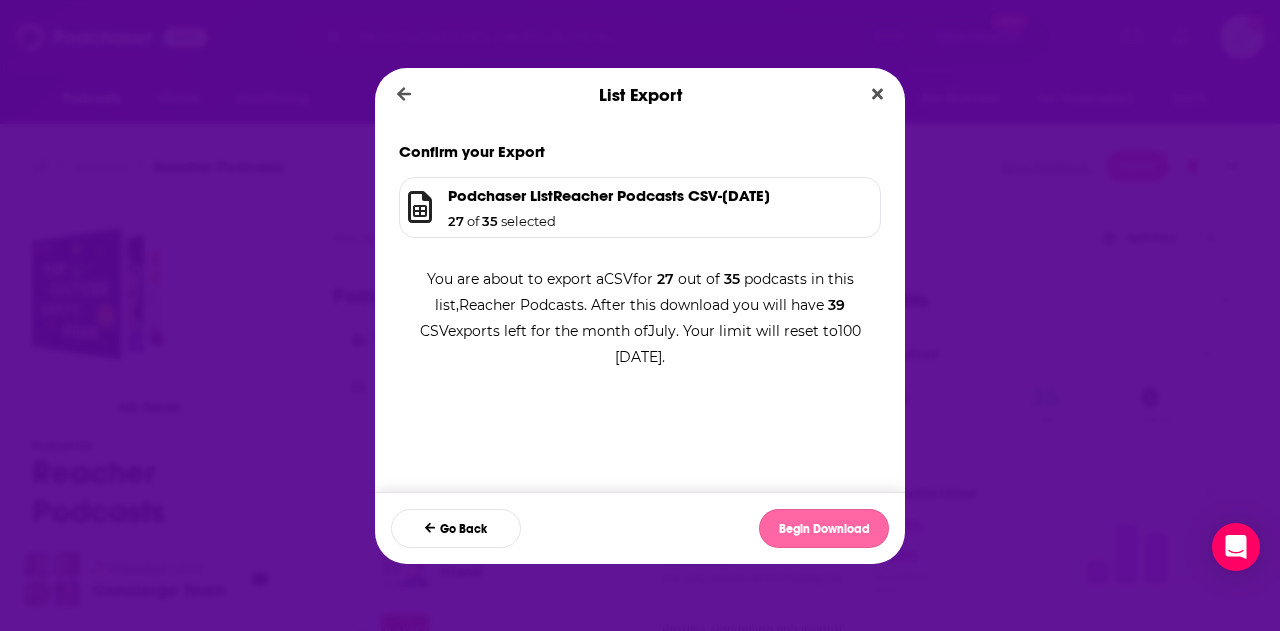 click on "Begin Download" at bounding box center [824, 528] 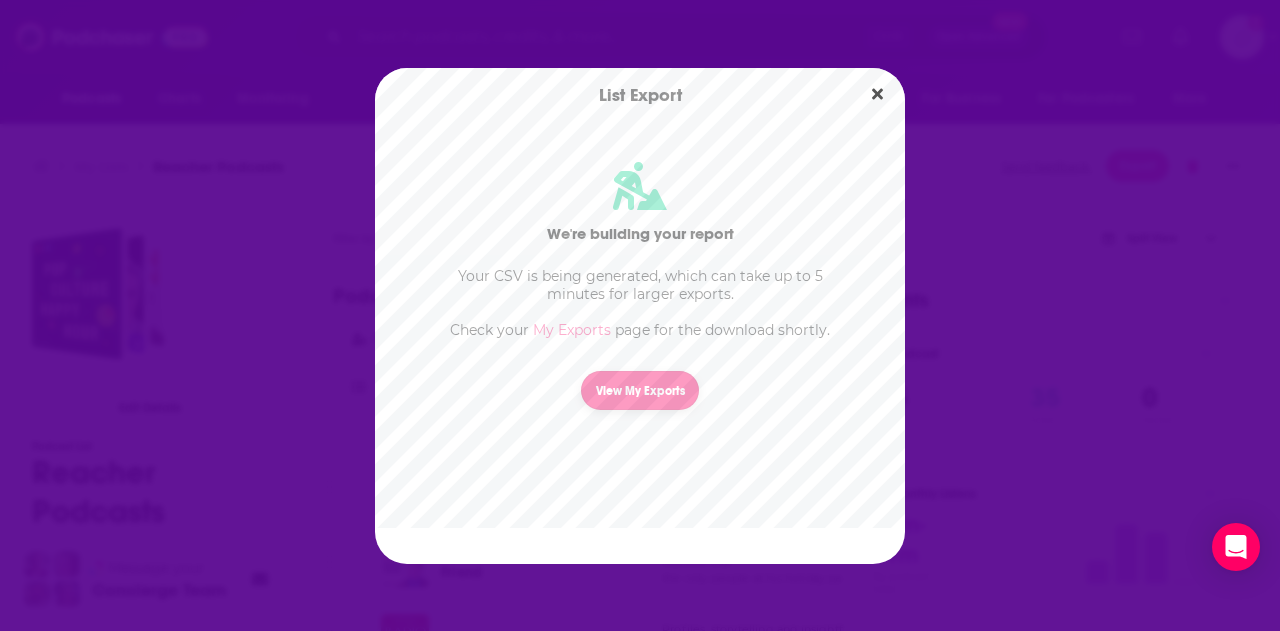 click on "View My Exports" at bounding box center (640, 390) 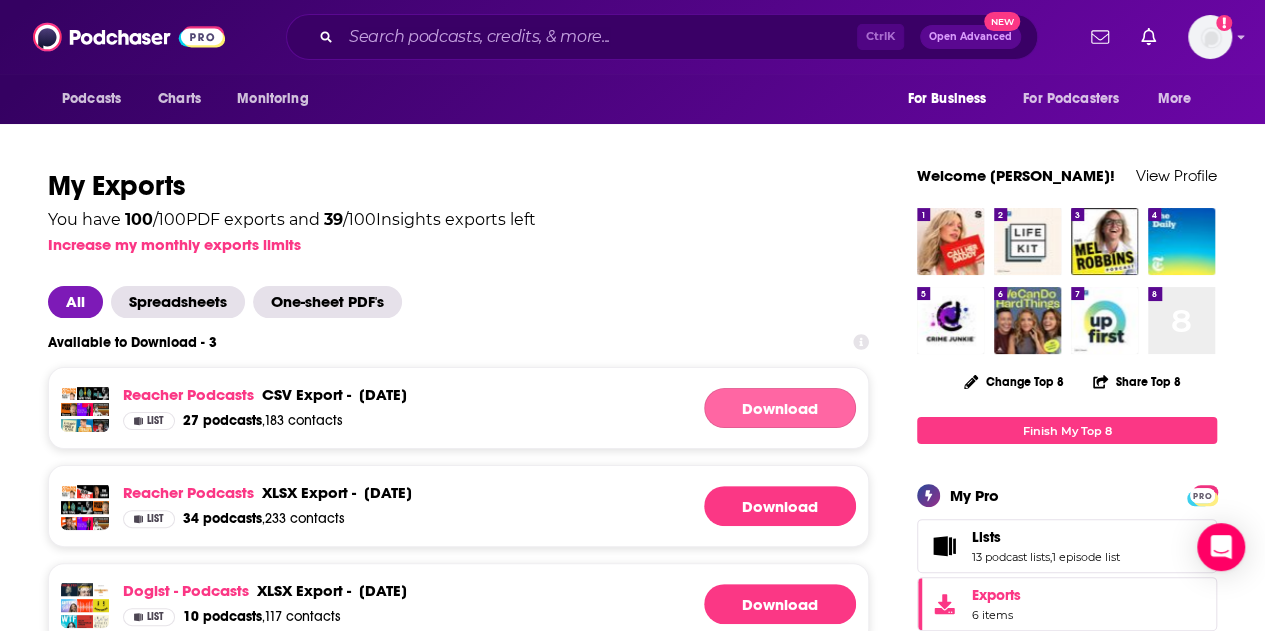 click on "Download" at bounding box center [780, 408] 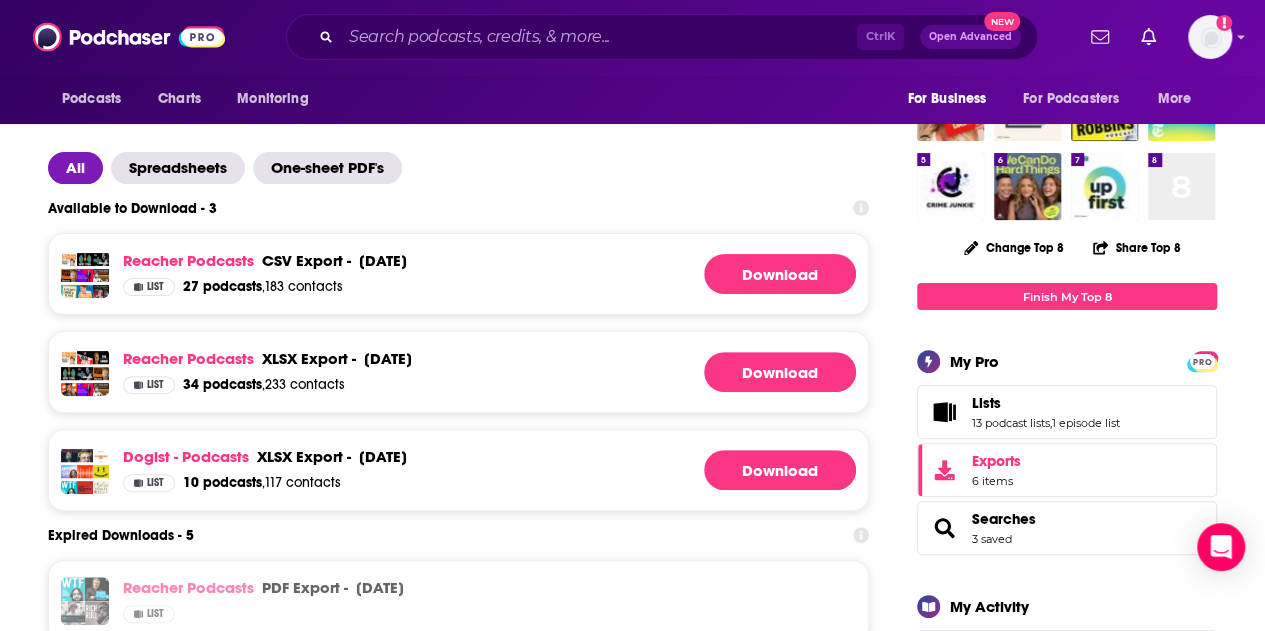 scroll, scrollTop: 0, scrollLeft: 0, axis: both 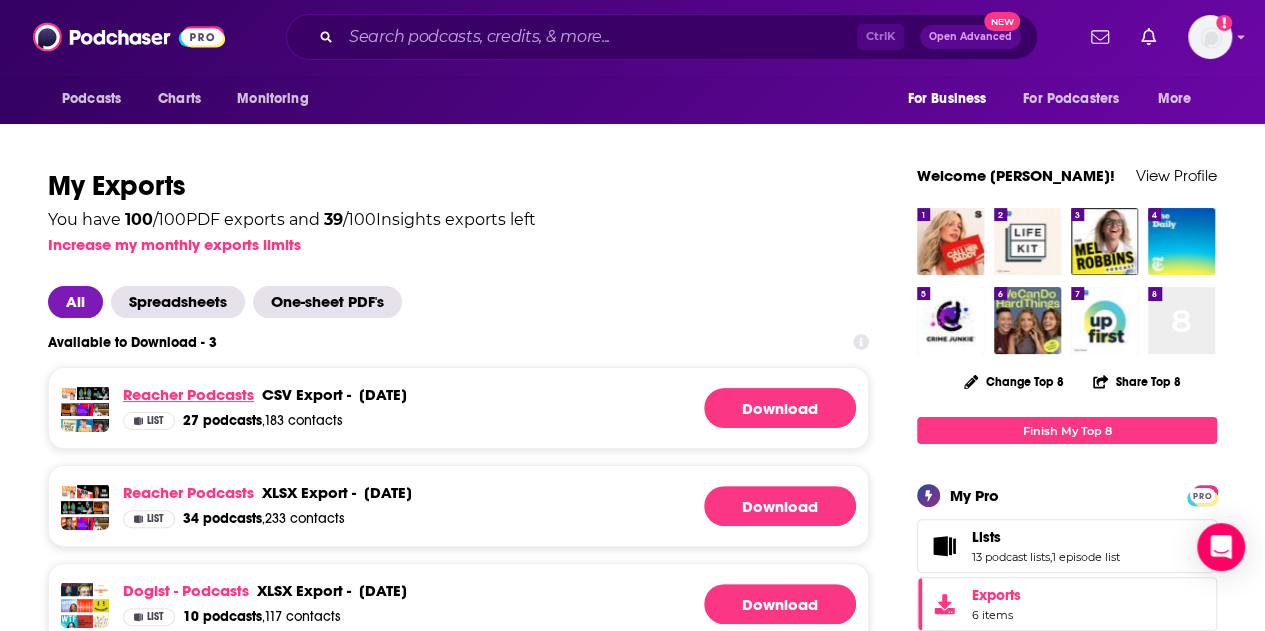click on "Reacher Podcasts" at bounding box center [188, 394] 